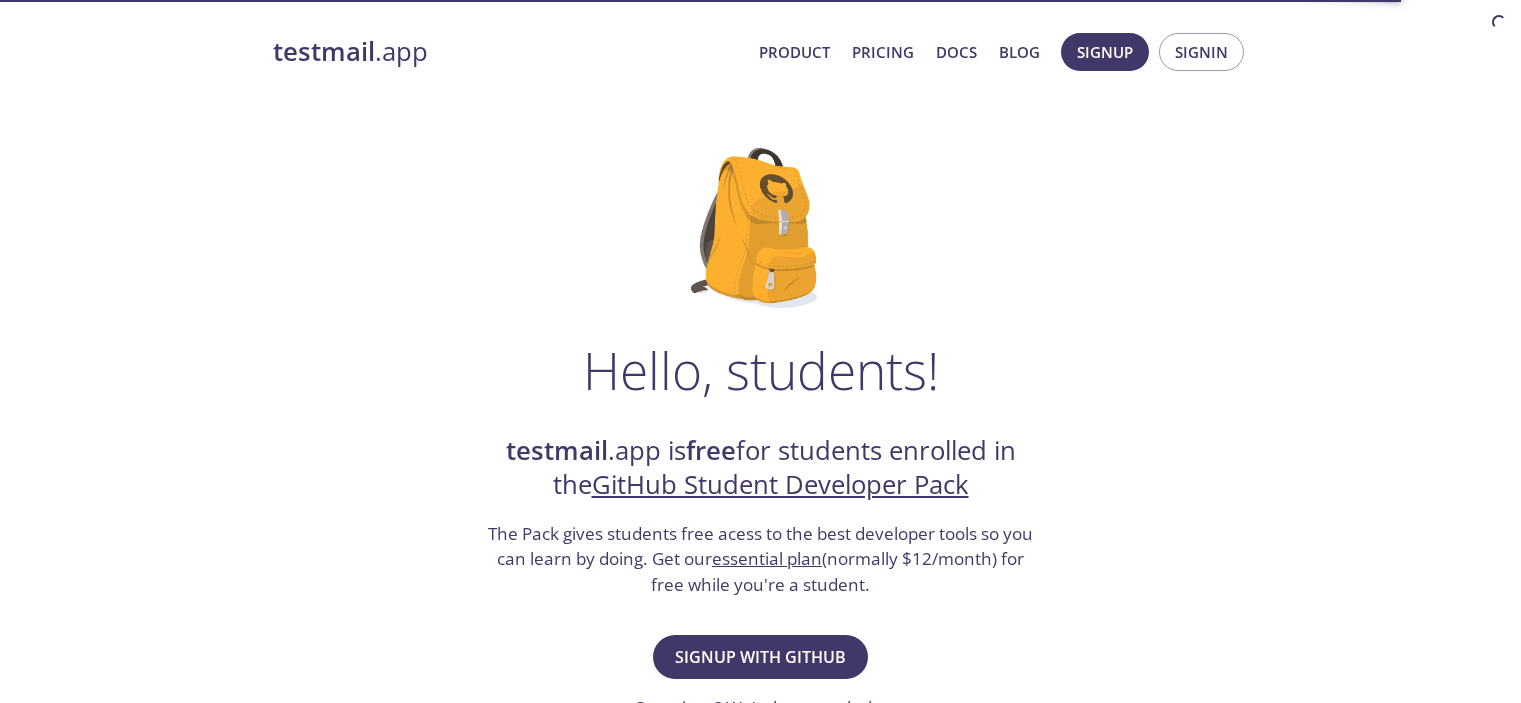 scroll, scrollTop: 44, scrollLeft: 0, axis: vertical 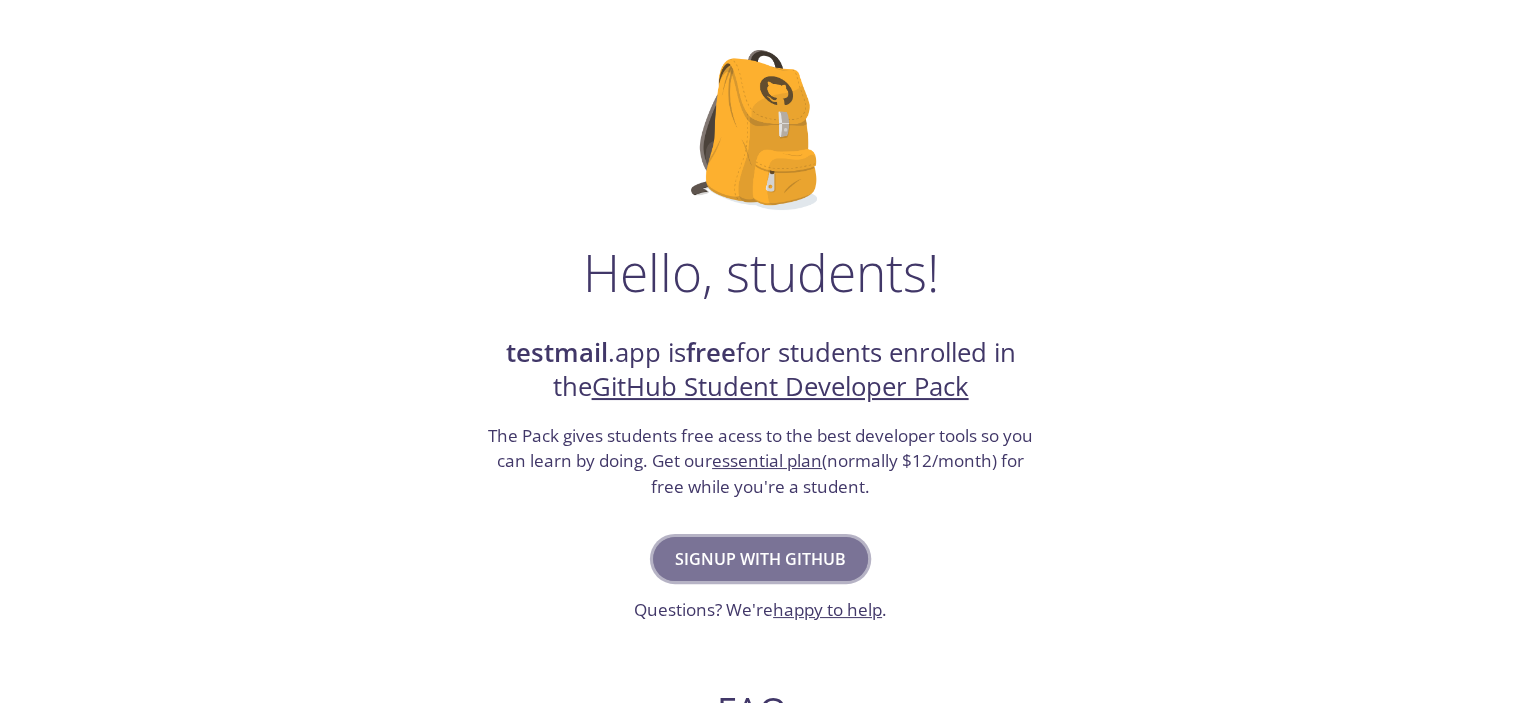 click on "Signup with GitHub" at bounding box center [760, 559] 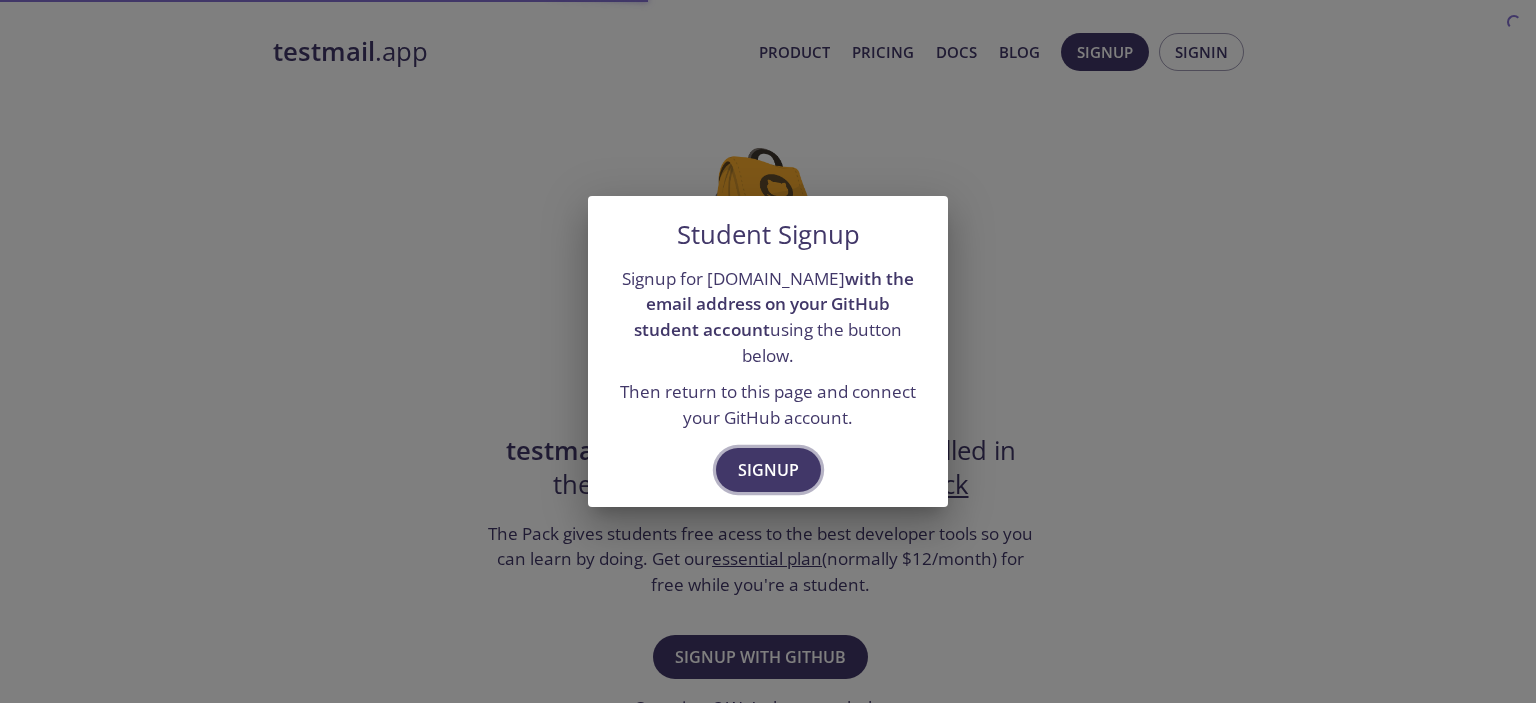 click on "Signup" at bounding box center [768, 470] 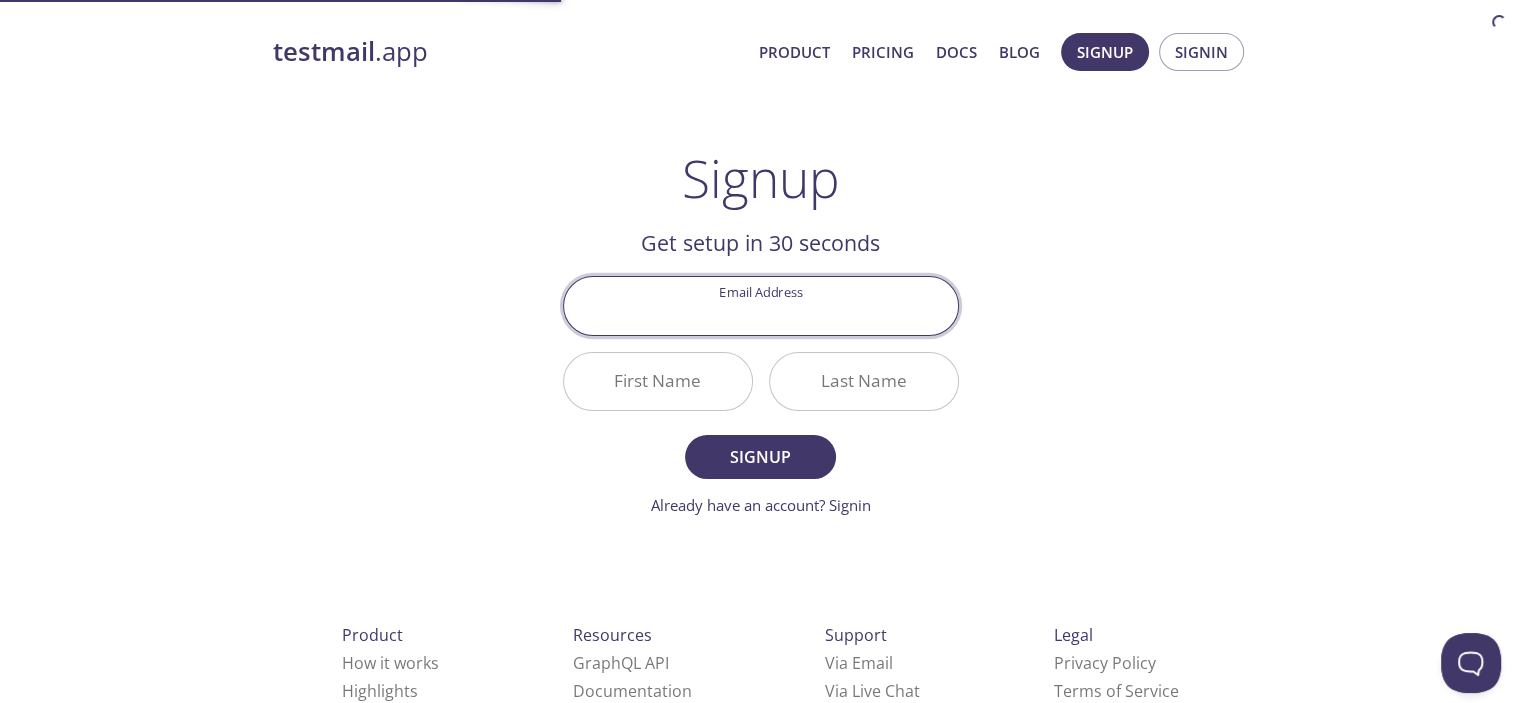 scroll, scrollTop: 0, scrollLeft: 0, axis: both 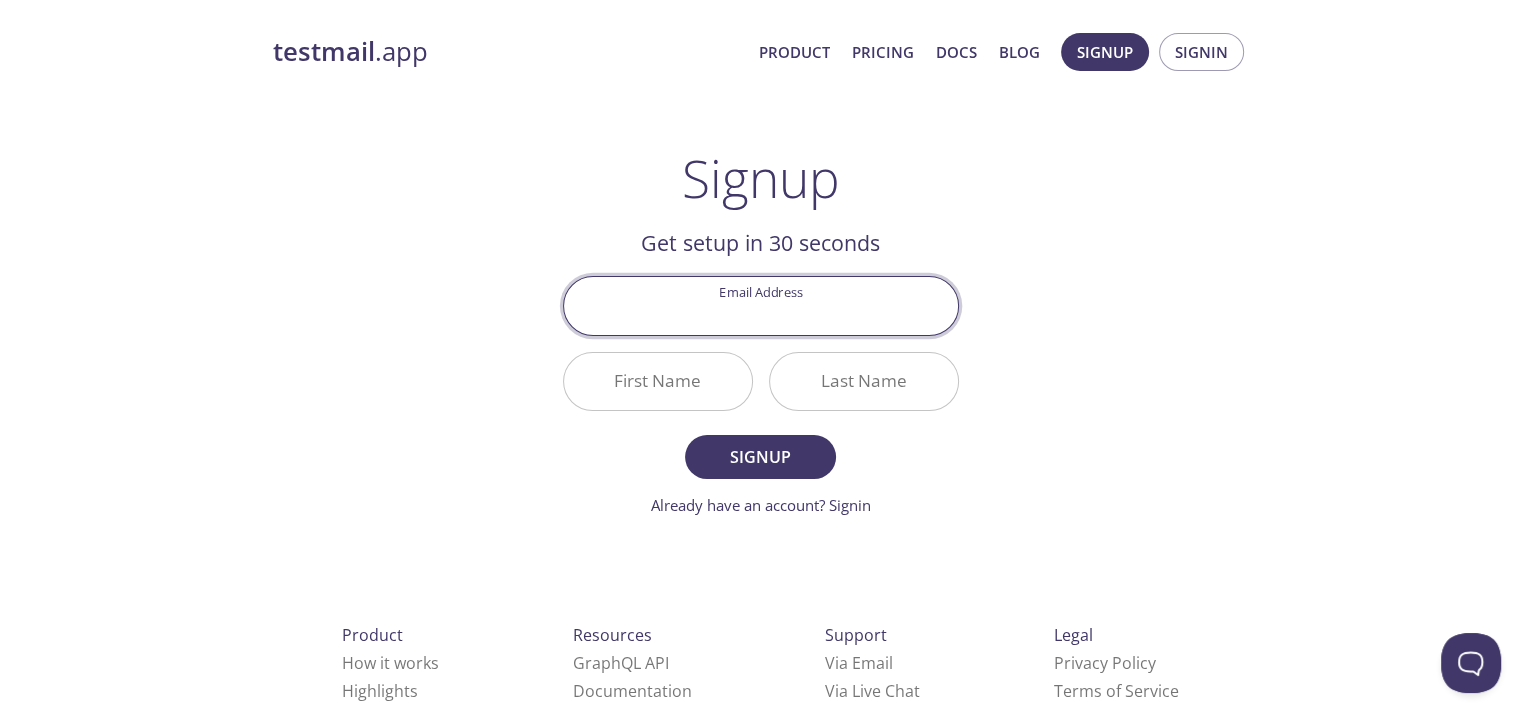 click on "Email Address" at bounding box center [761, 305] 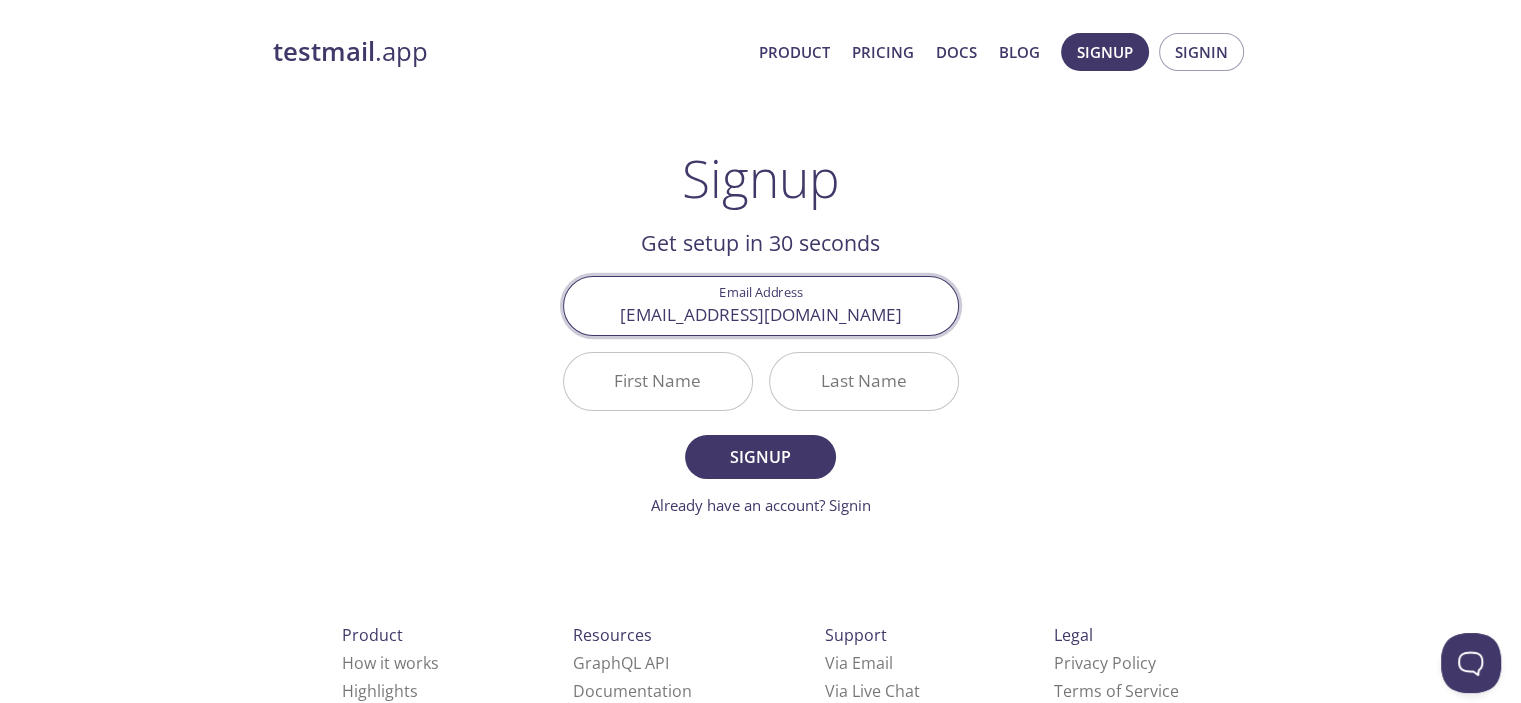 type on "0306221085@caothang.edu" 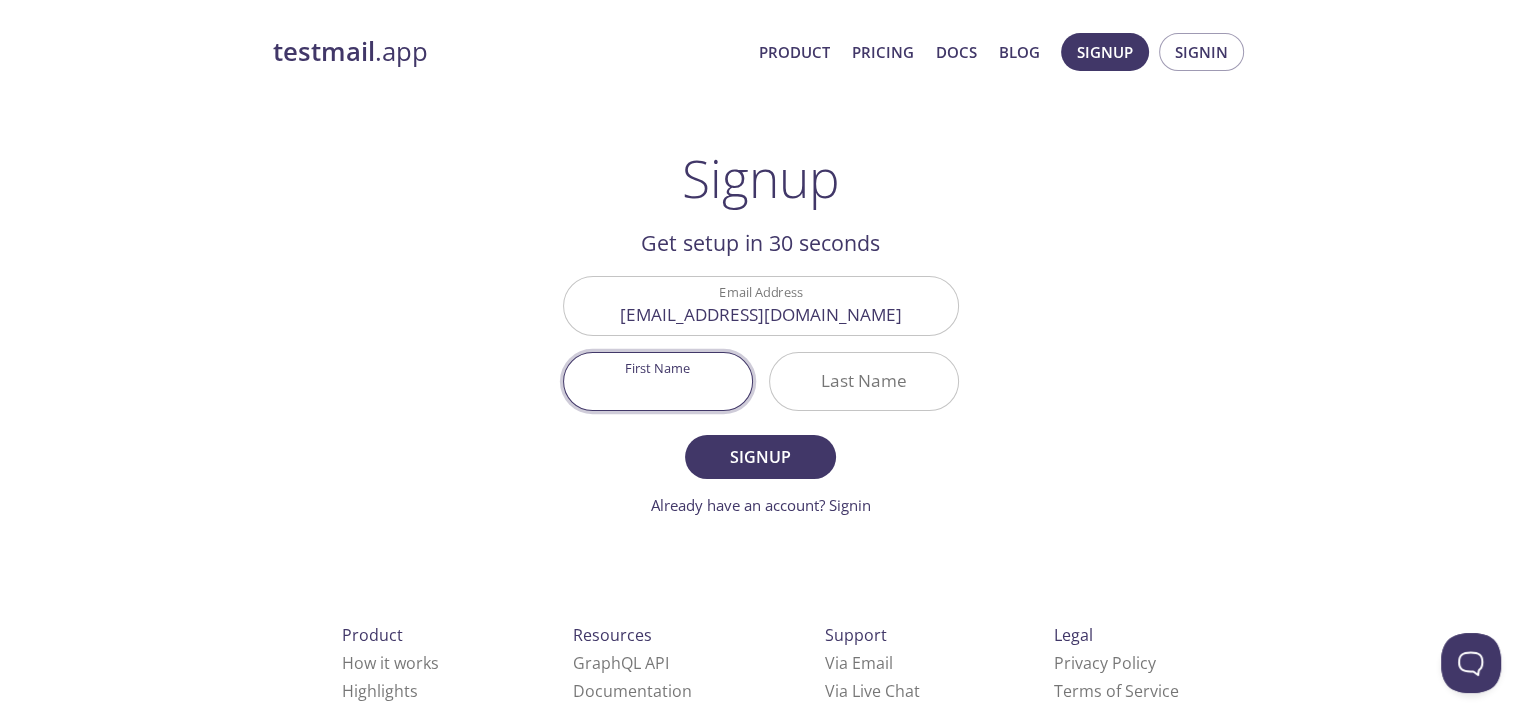 click on "First Name" at bounding box center [658, 381] 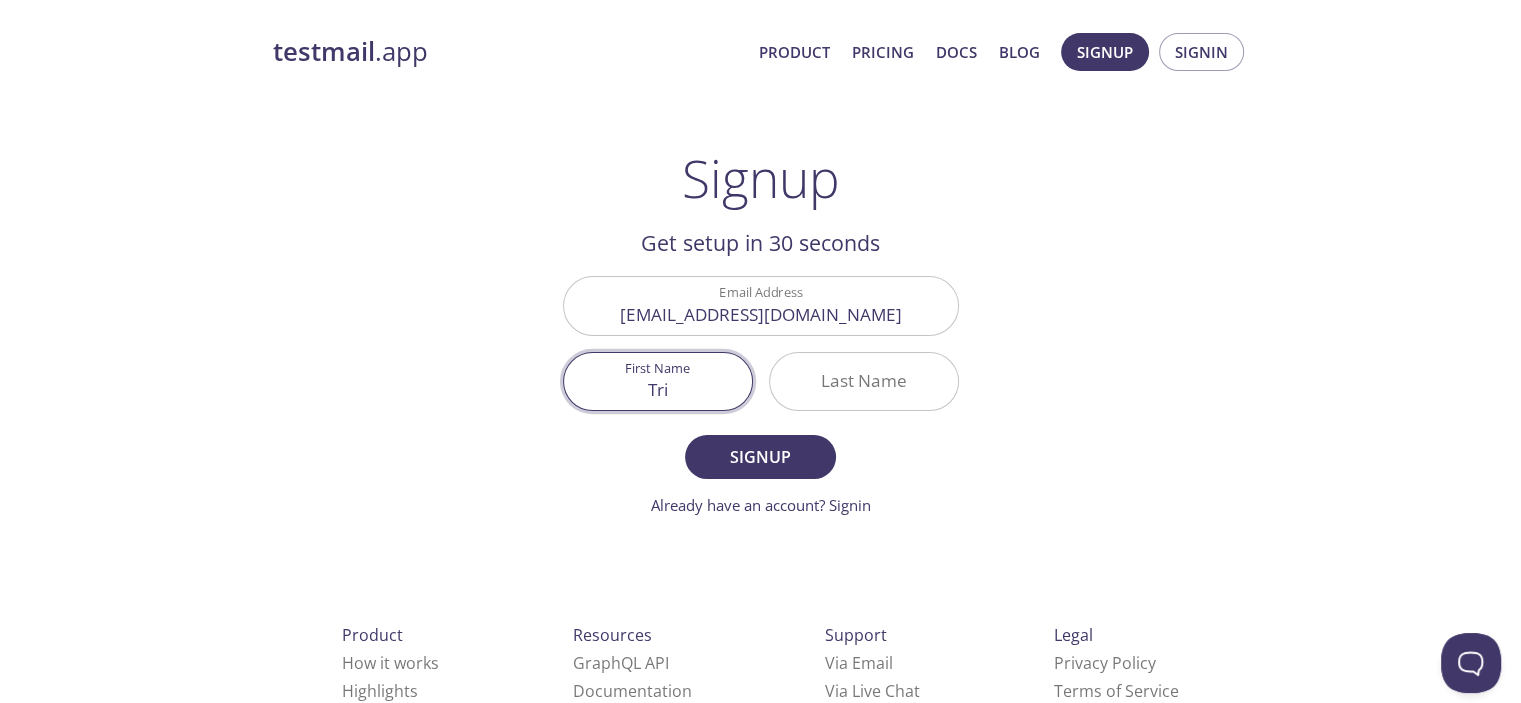 type on "Tri" 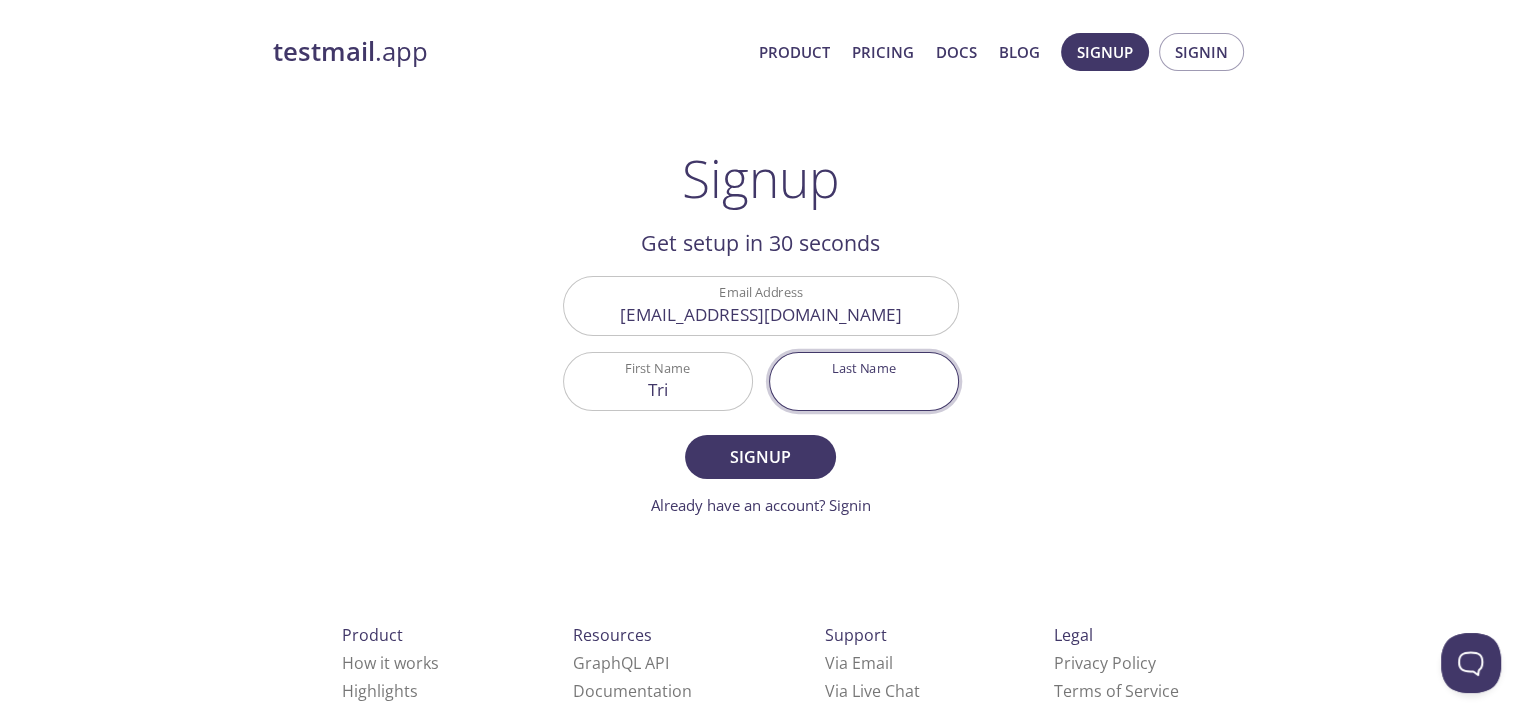 click on "Last Name" at bounding box center (864, 381) 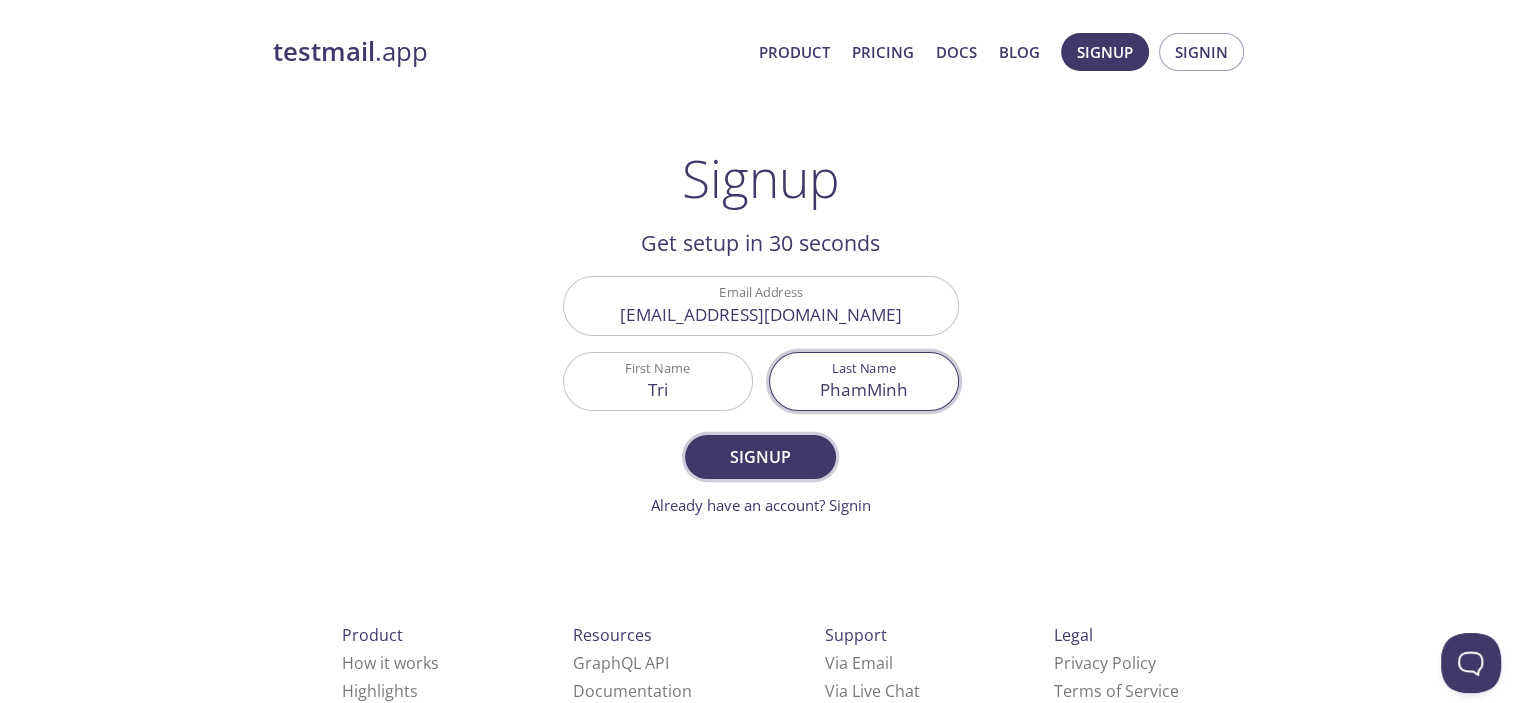 type on "PhamMinh" 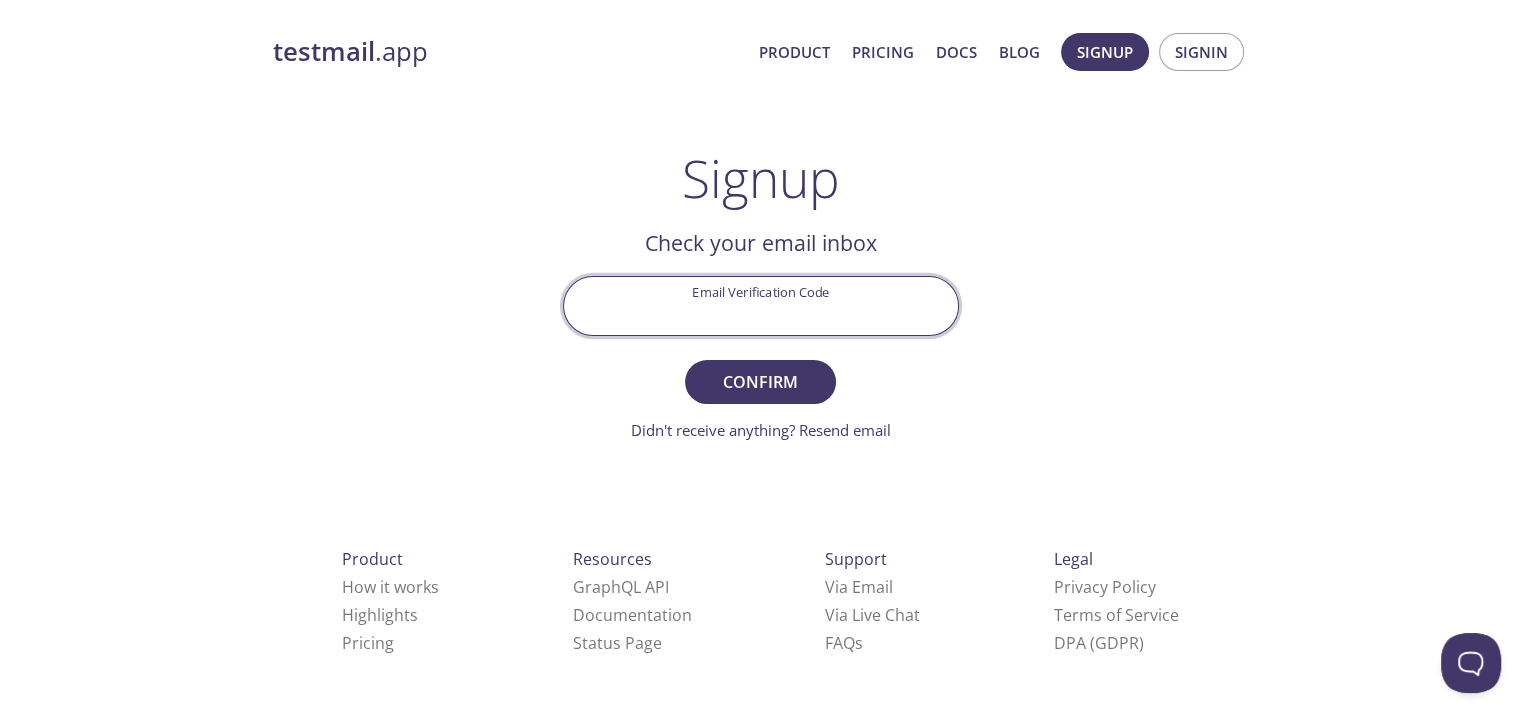 click on "Email Verification Code" at bounding box center [761, 305] 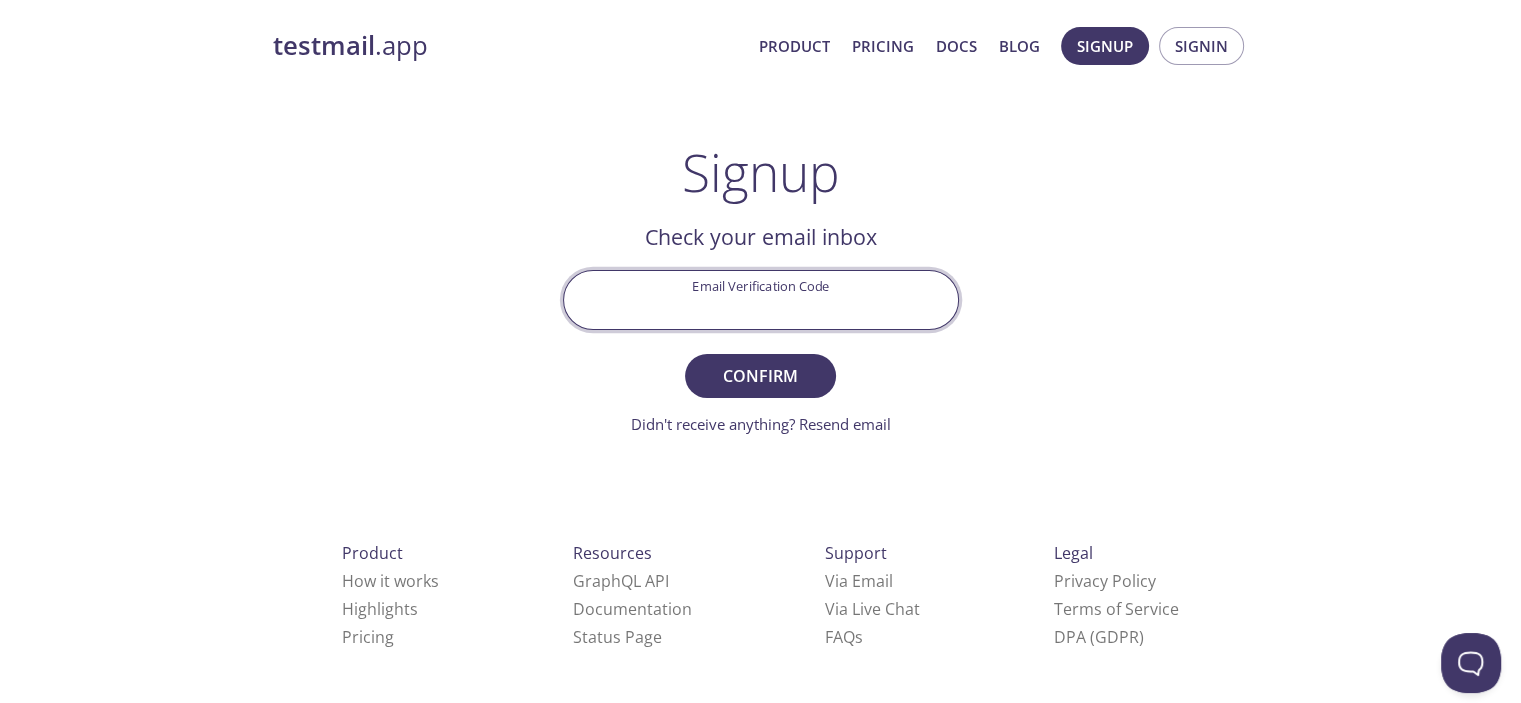 scroll, scrollTop: 9, scrollLeft: 0, axis: vertical 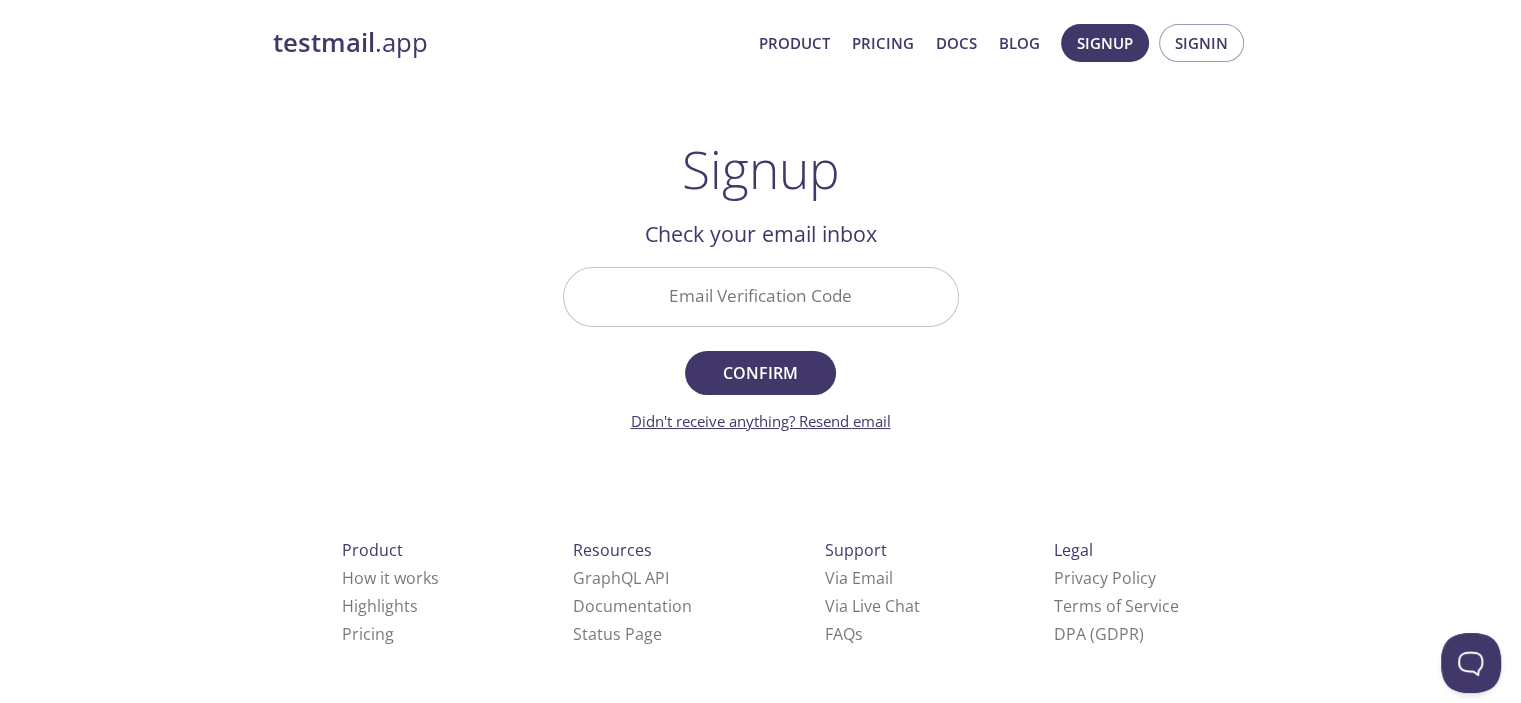 click on "Didn't receive anything? Resend email" at bounding box center (761, 421) 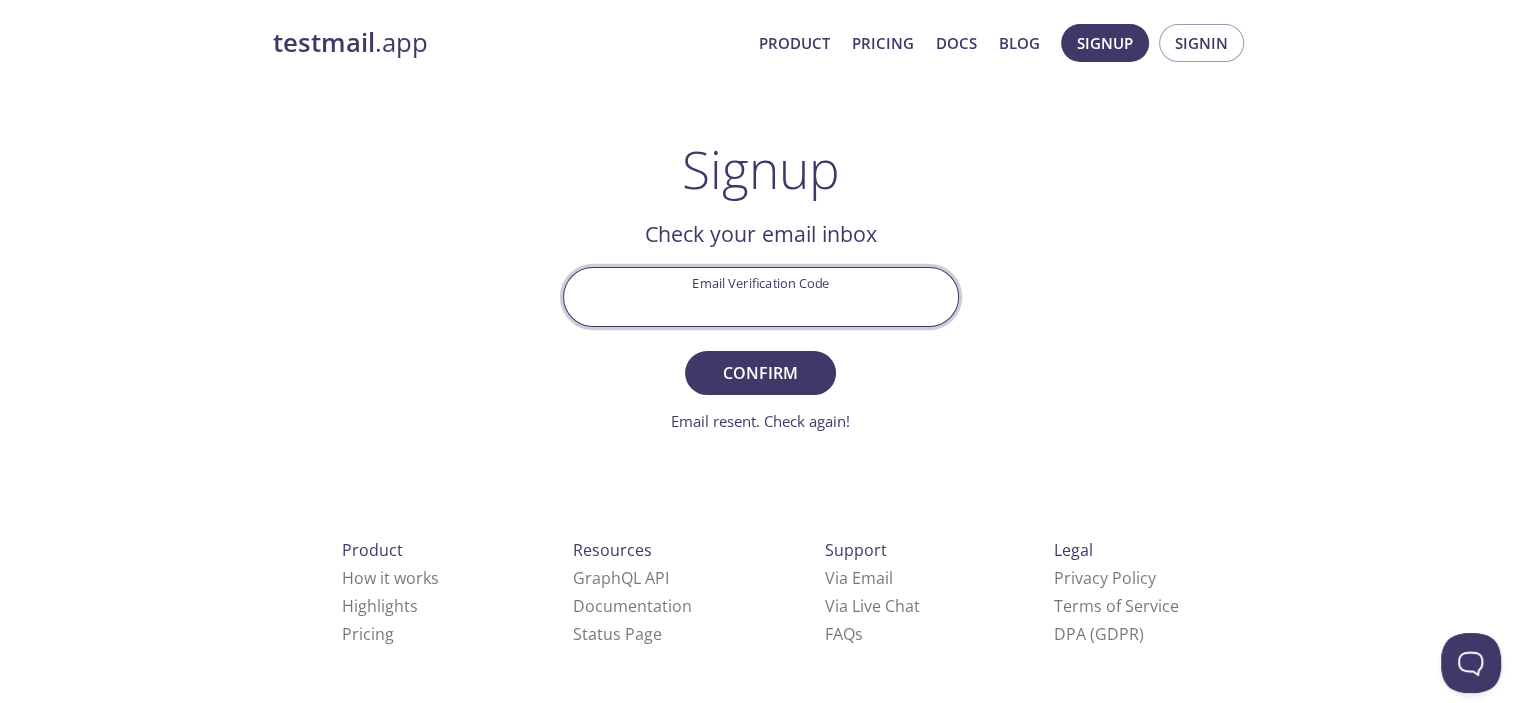 scroll, scrollTop: 0, scrollLeft: 0, axis: both 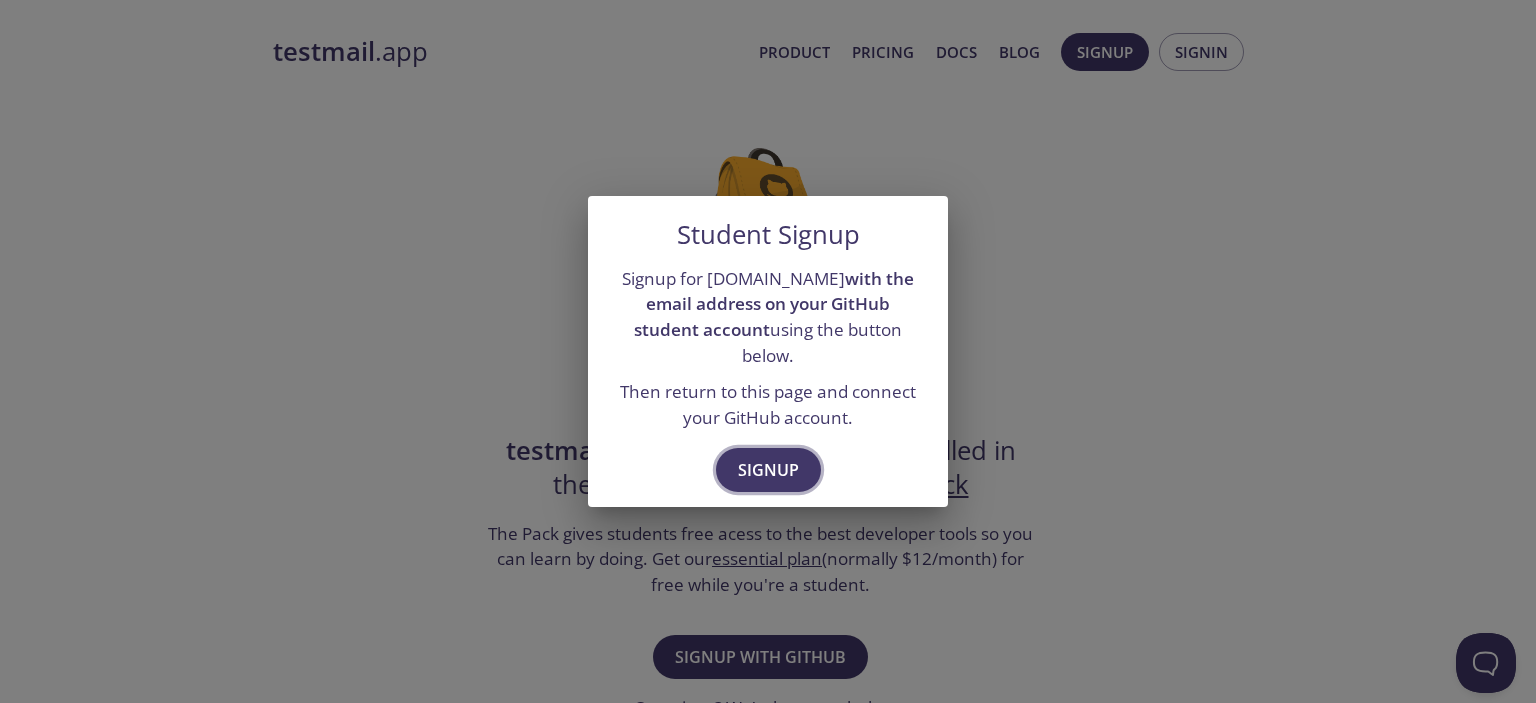 click on "Signup" at bounding box center [768, 470] 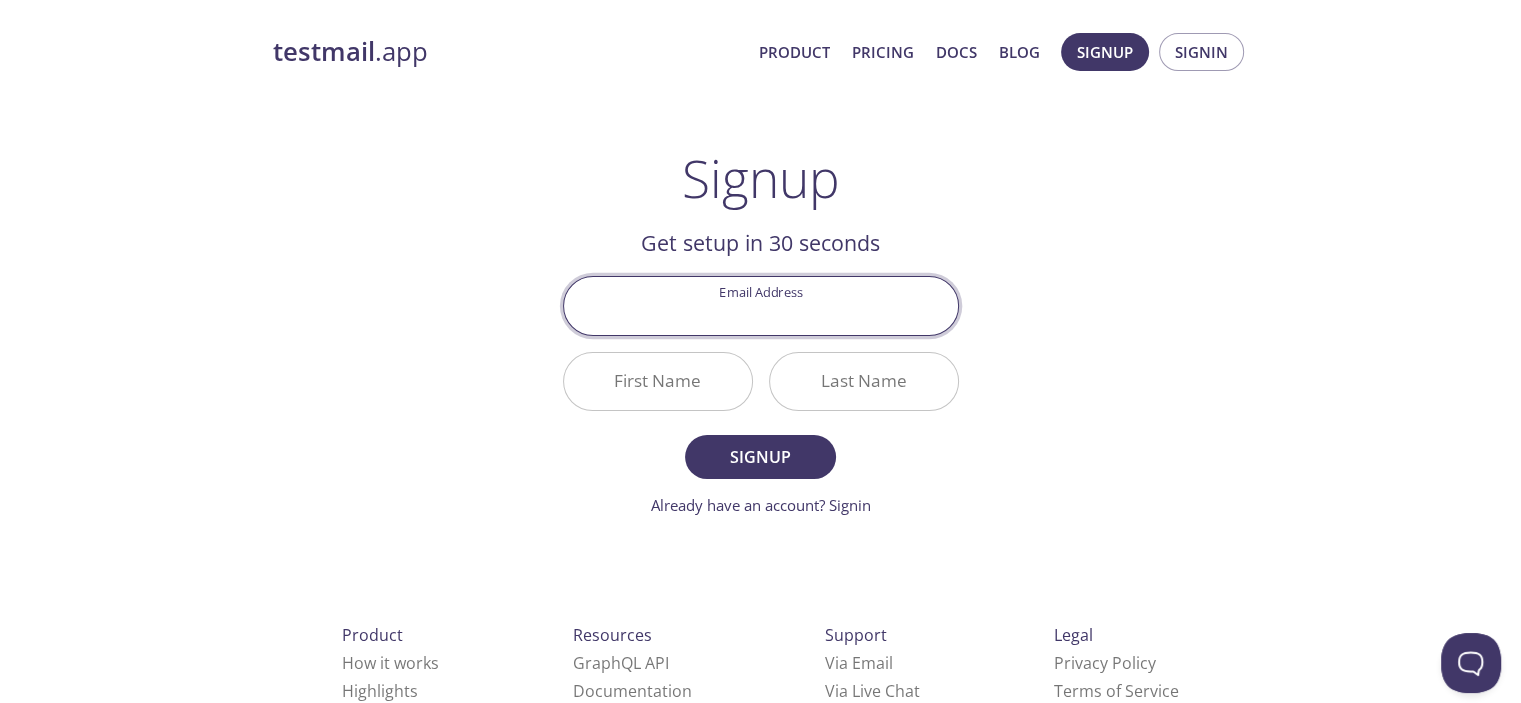 click on "Email Address" at bounding box center (761, 305) 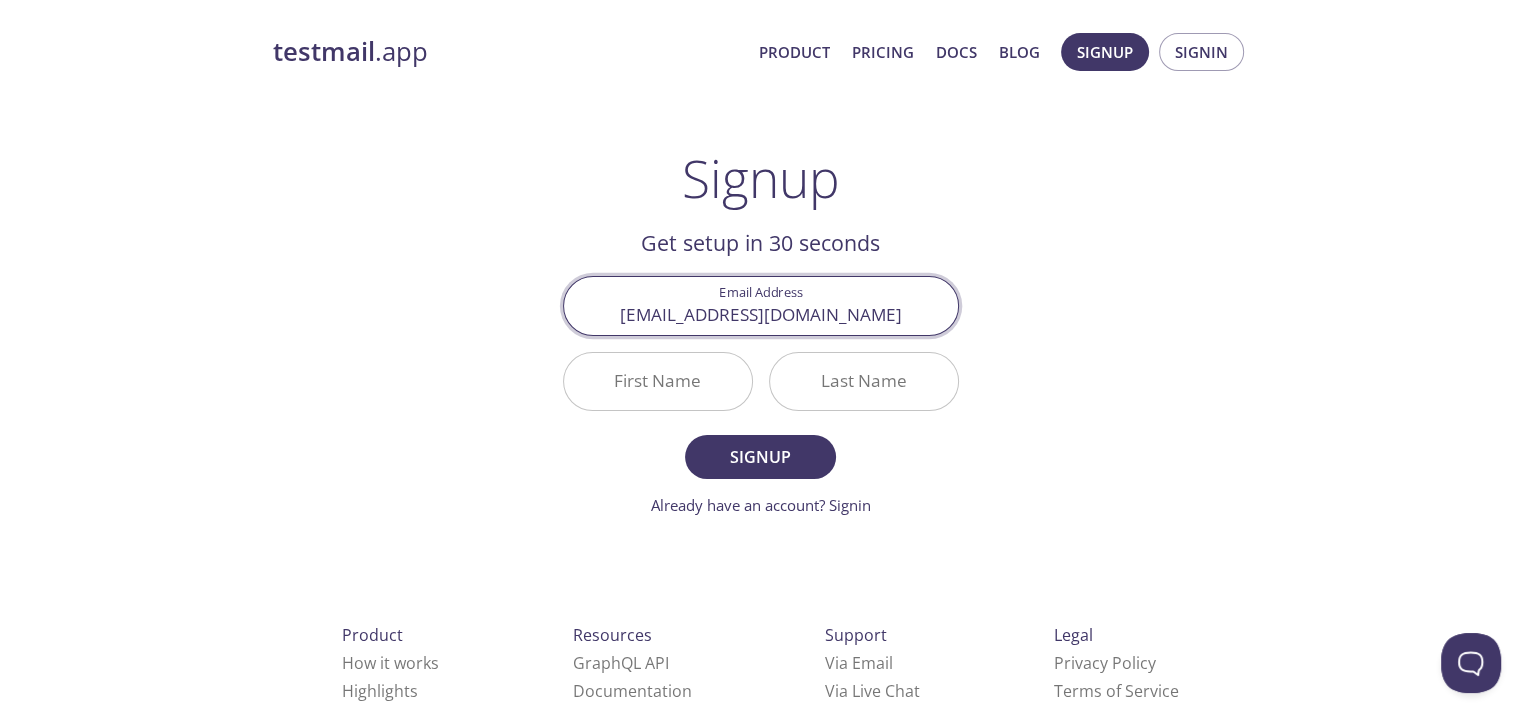 type on "0306221085@caothang.edu.vn" 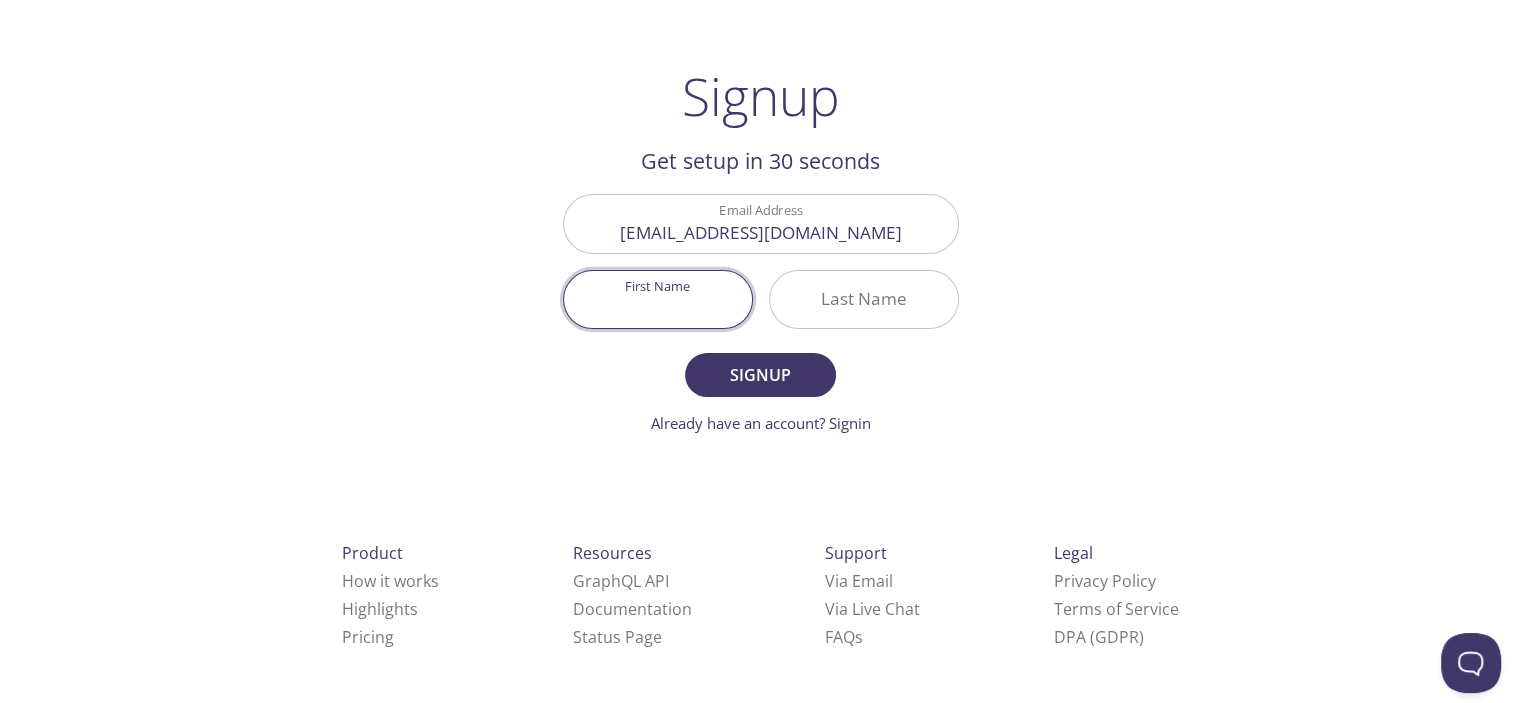 scroll, scrollTop: 84, scrollLeft: 0, axis: vertical 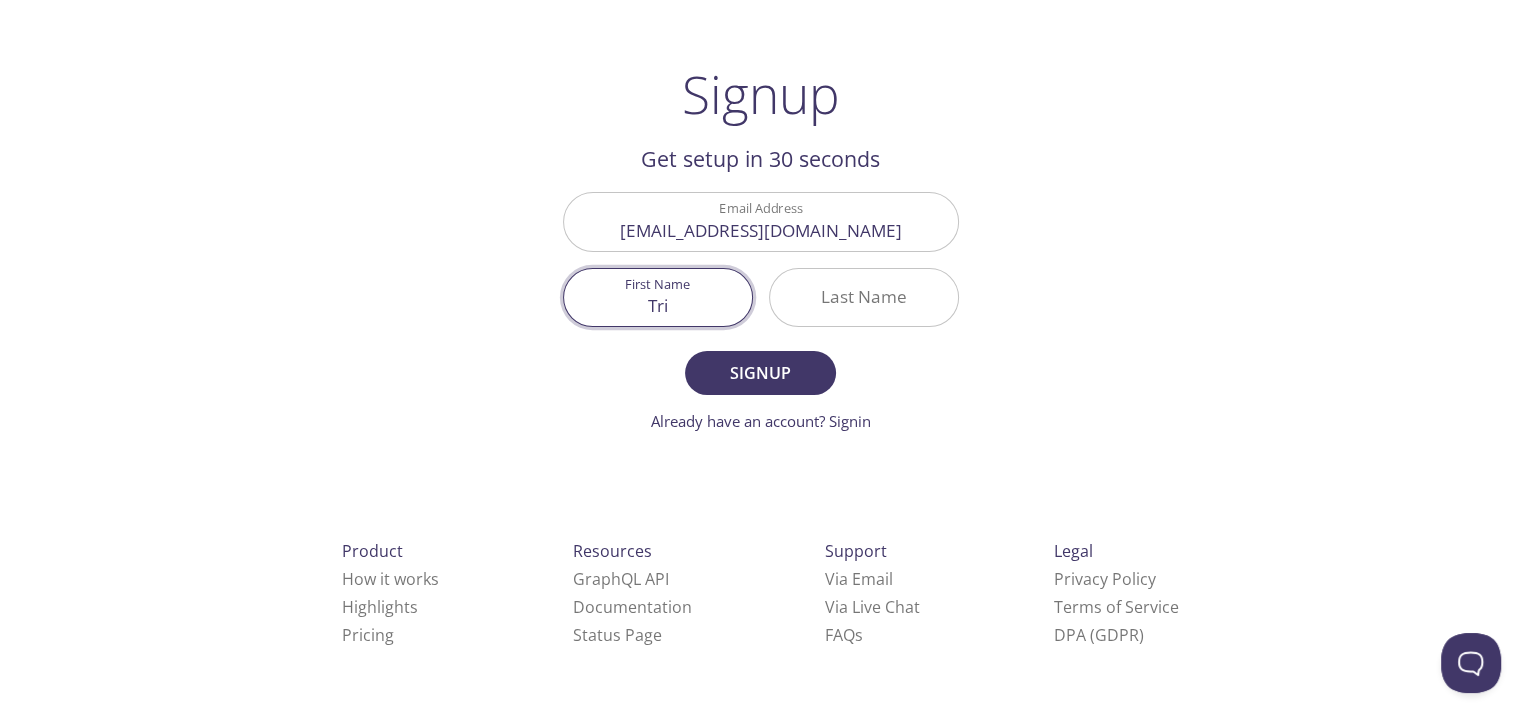type on "Tri" 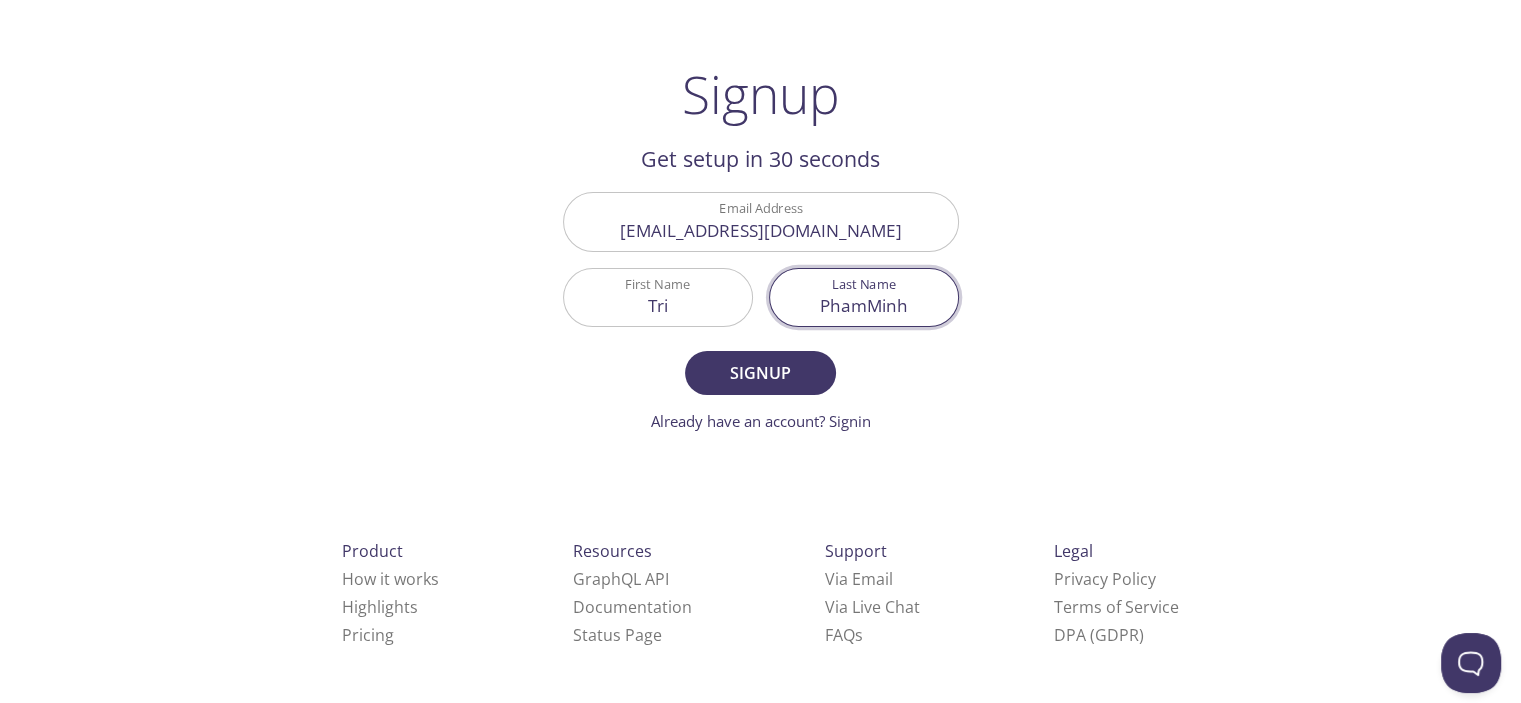 click on "PhamMinh" at bounding box center (864, 297) 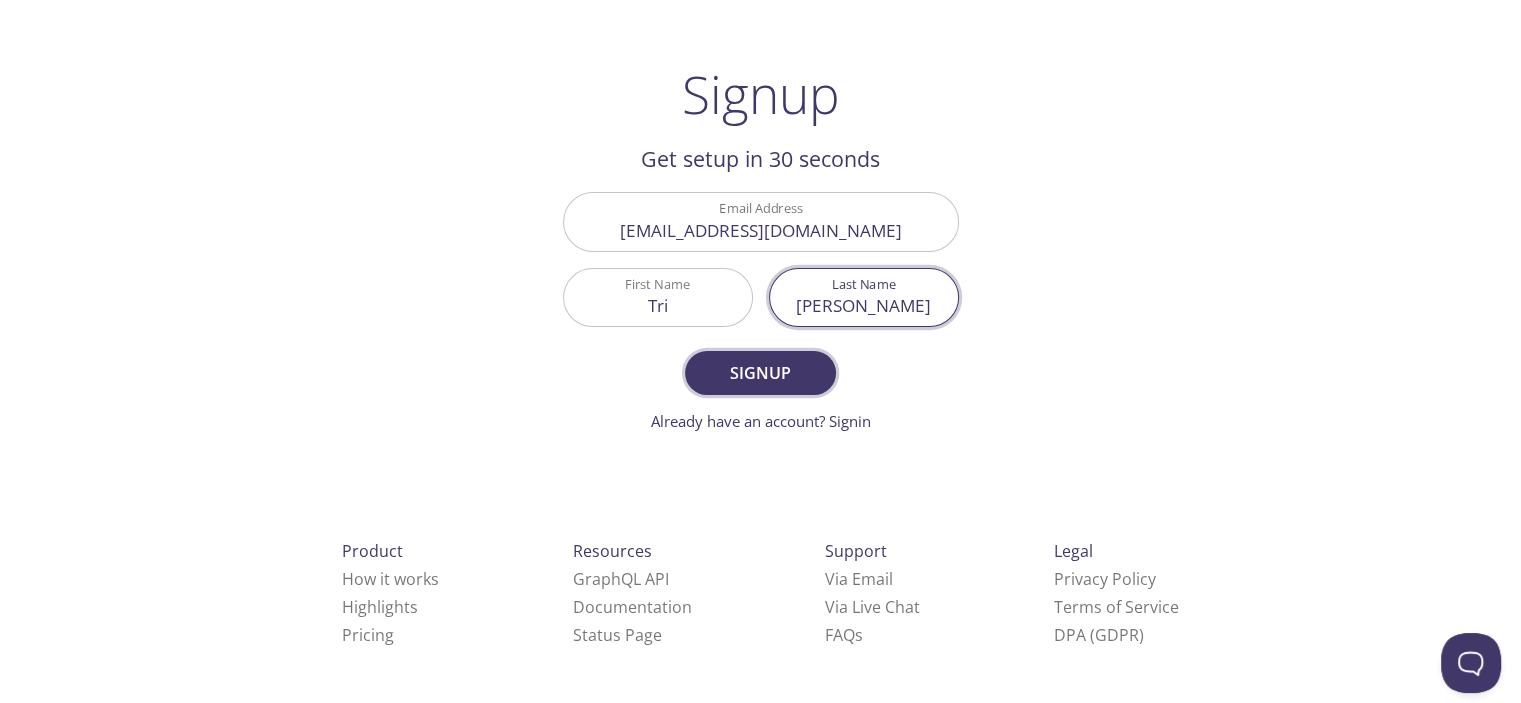 type on "Pham Minh" 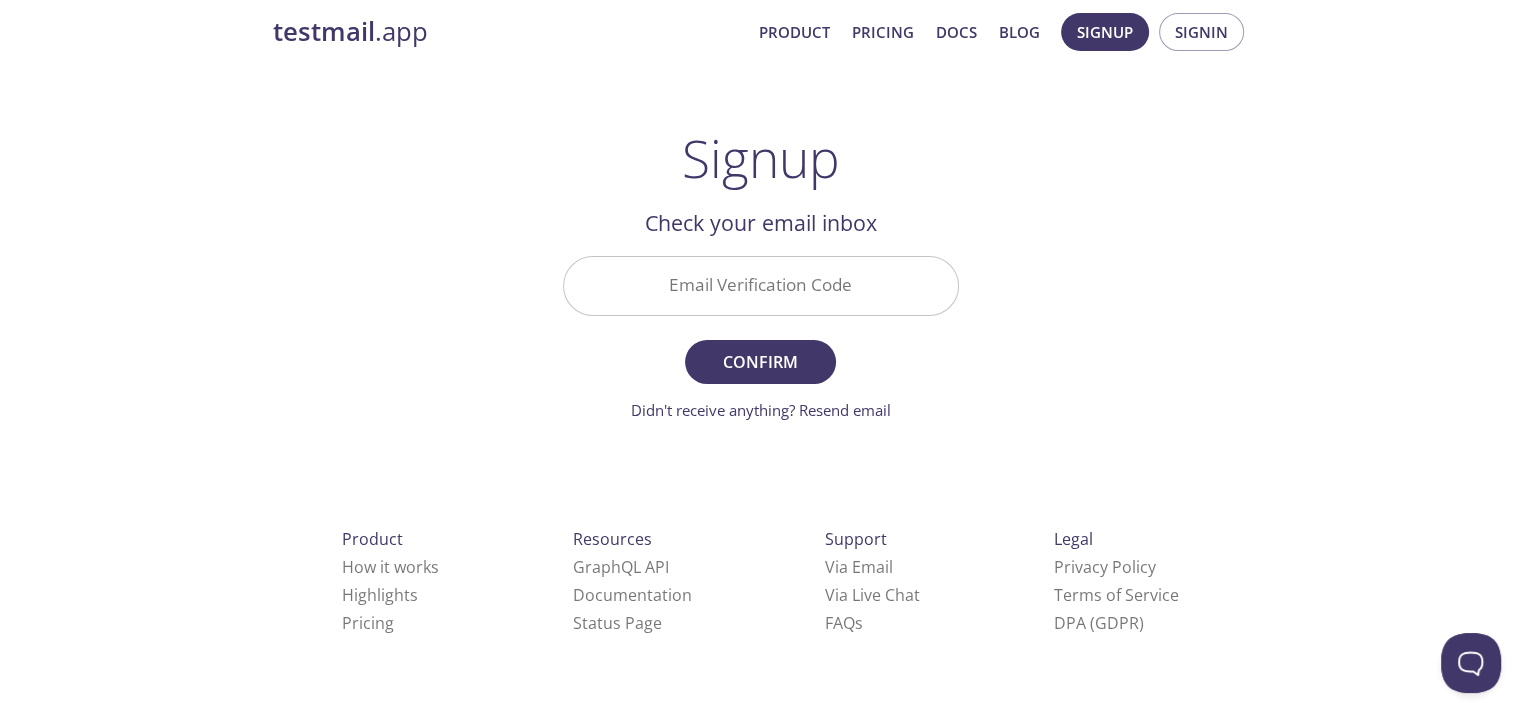 scroll, scrollTop: 9, scrollLeft: 0, axis: vertical 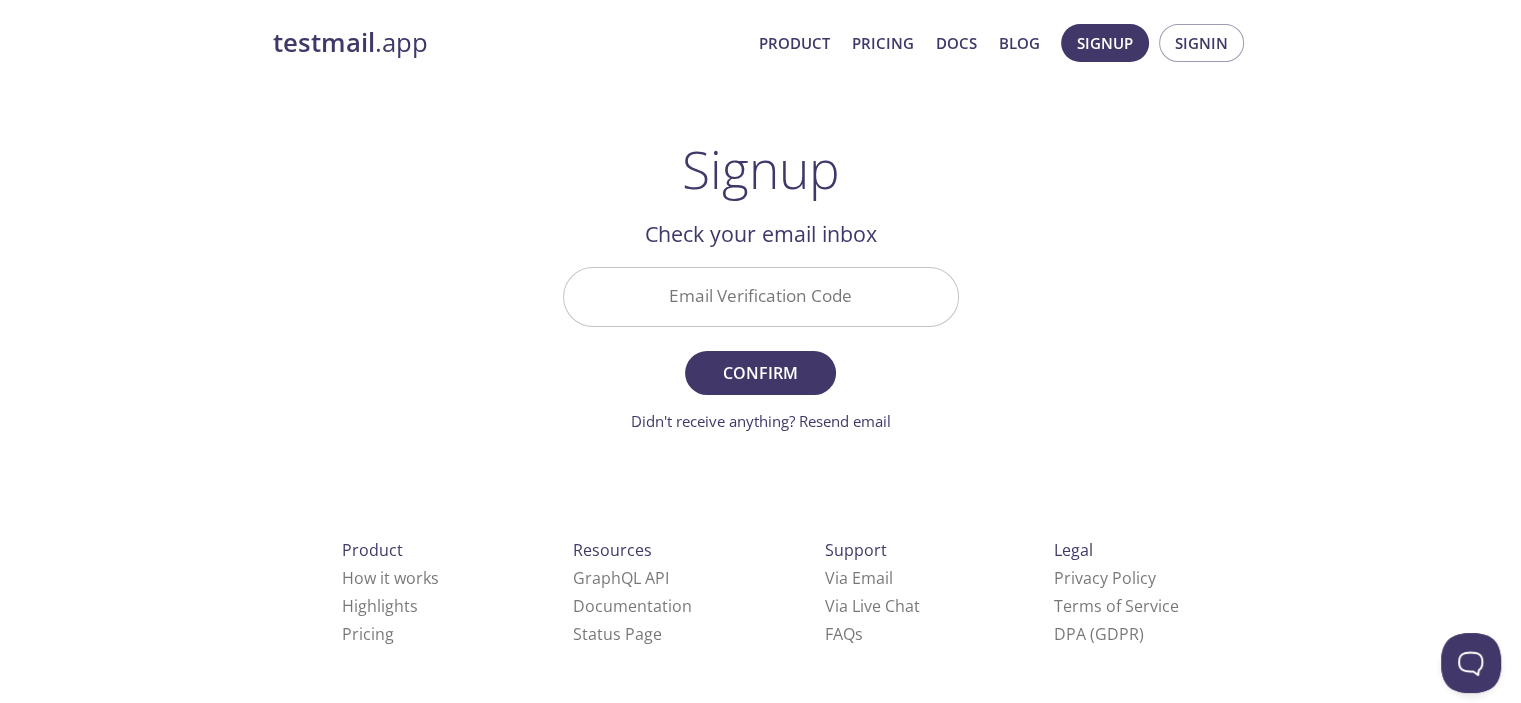 click on "Email Verification Code" at bounding box center [761, 296] 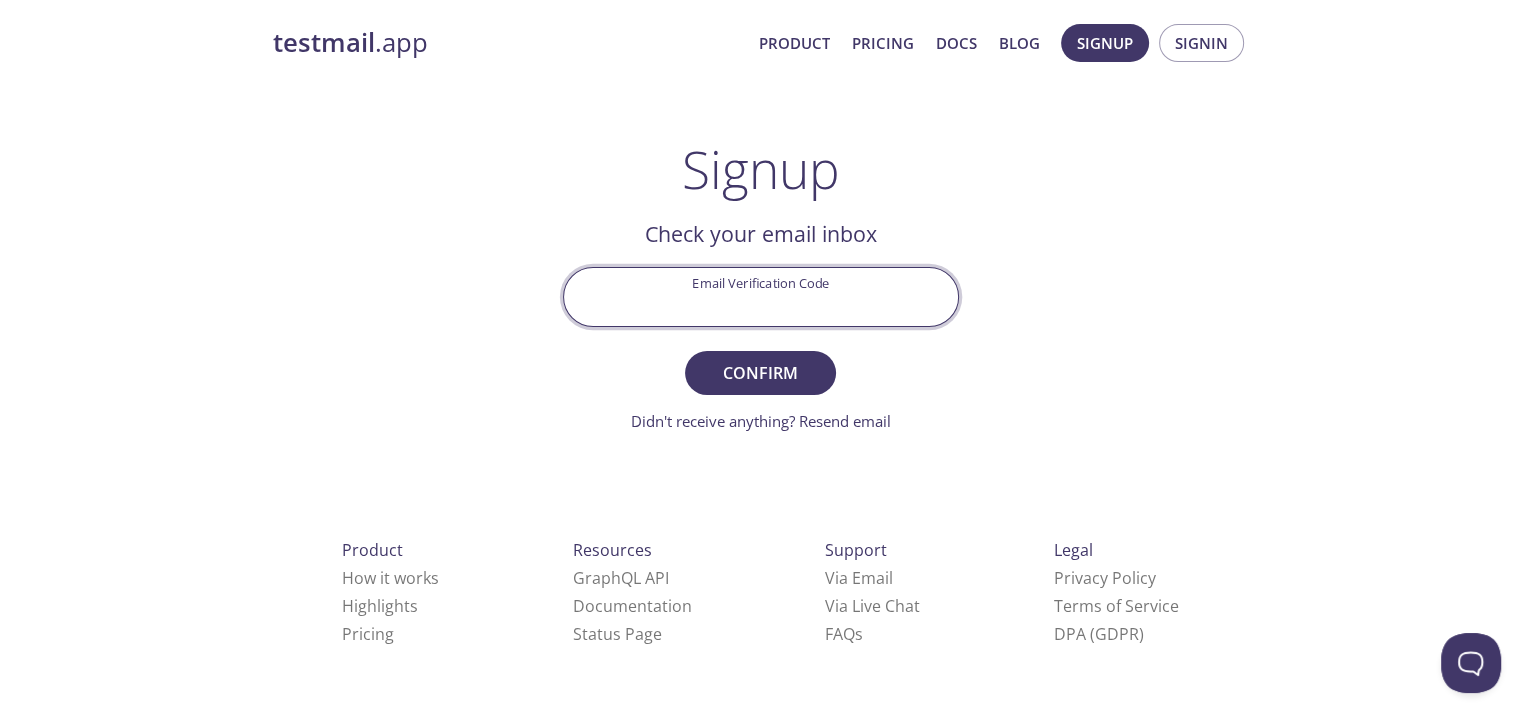paste on "About Testmail" 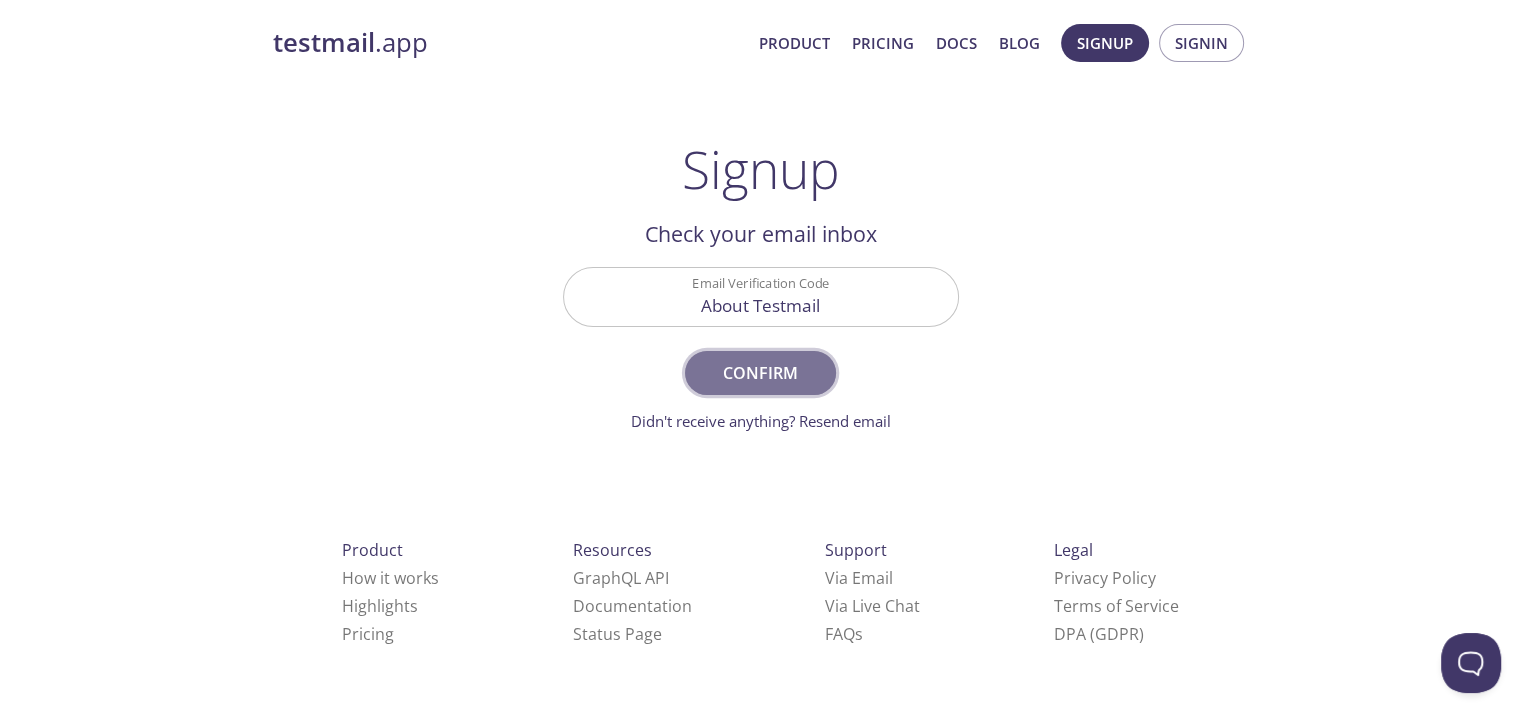 click on "Confirm" at bounding box center (760, 373) 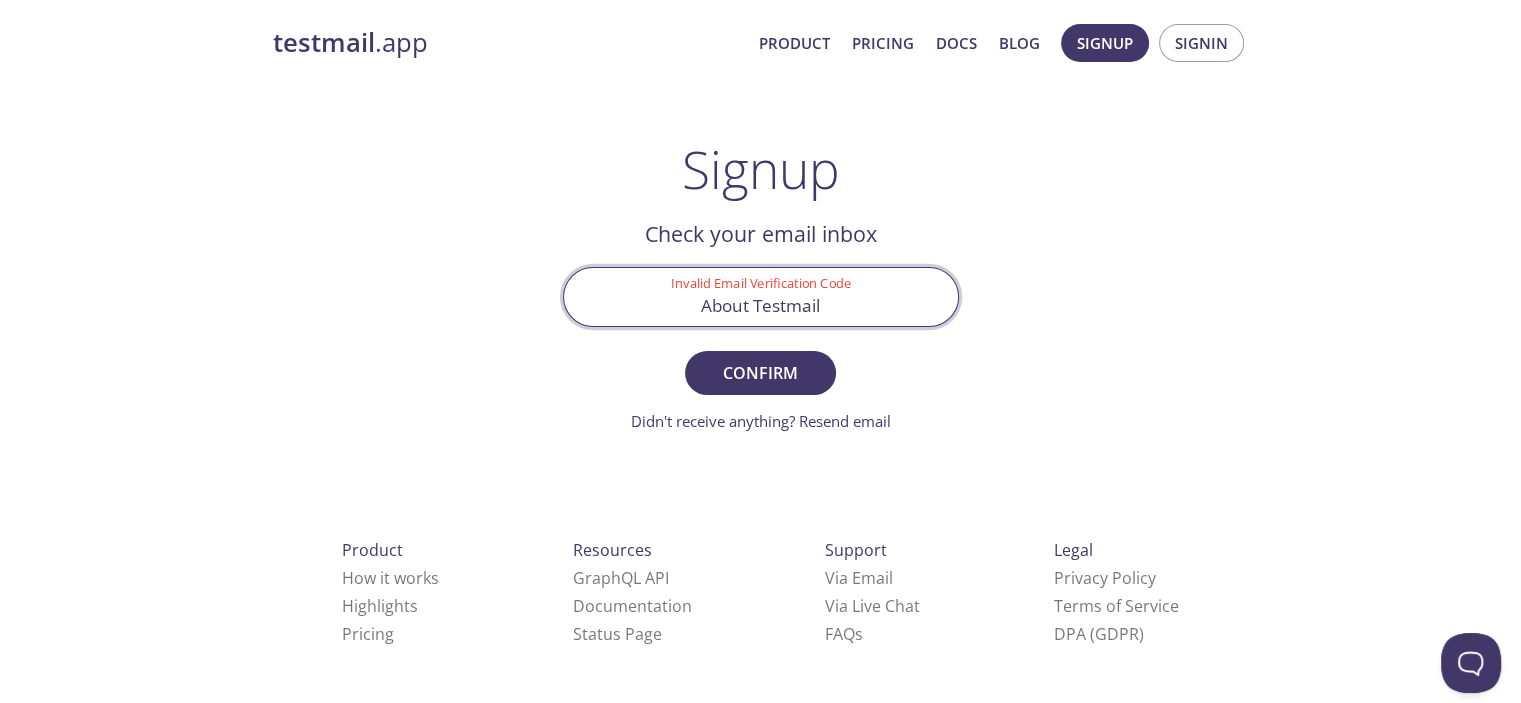drag, startPoint x: 831, startPoint y: 297, endPoint x: 670, endPoint y: 308, distance: 161.37534 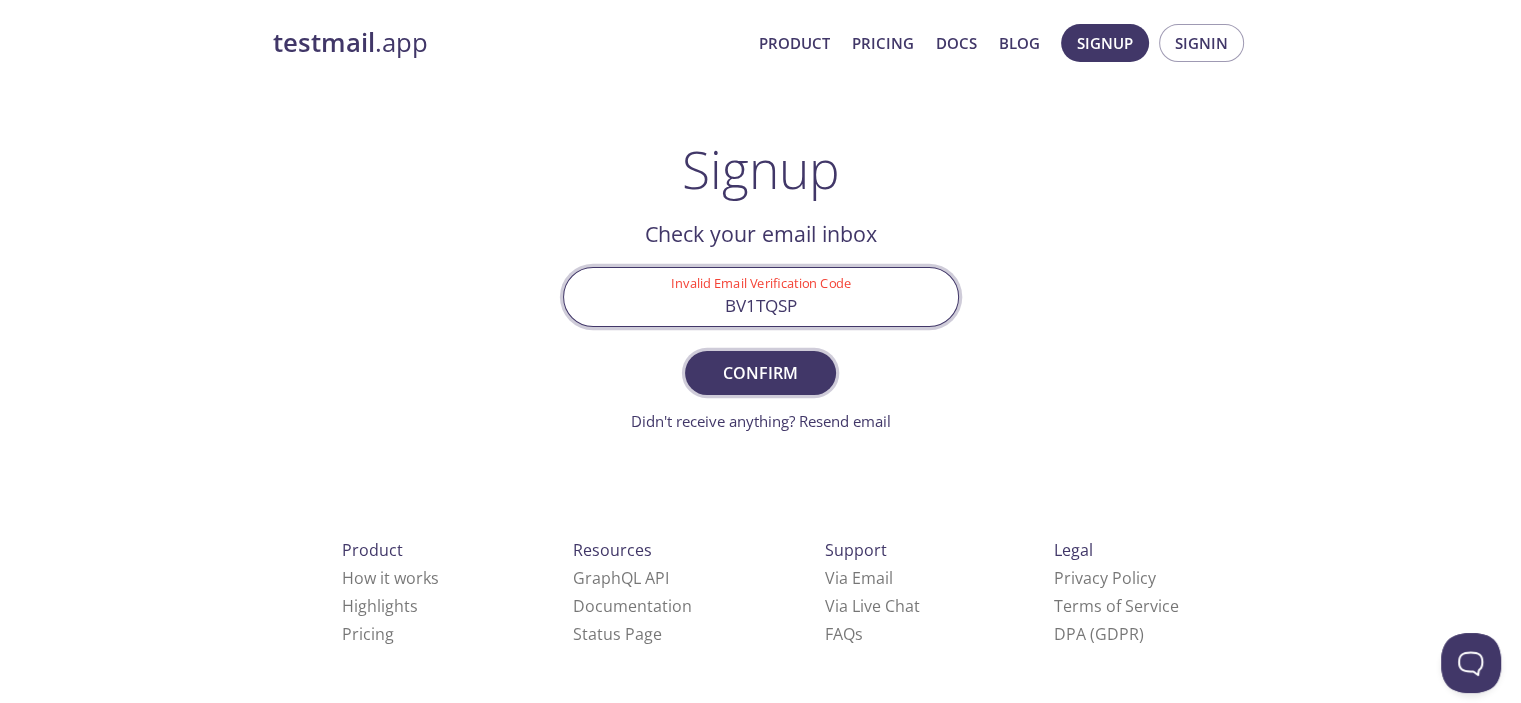type on "BV1TQSP" 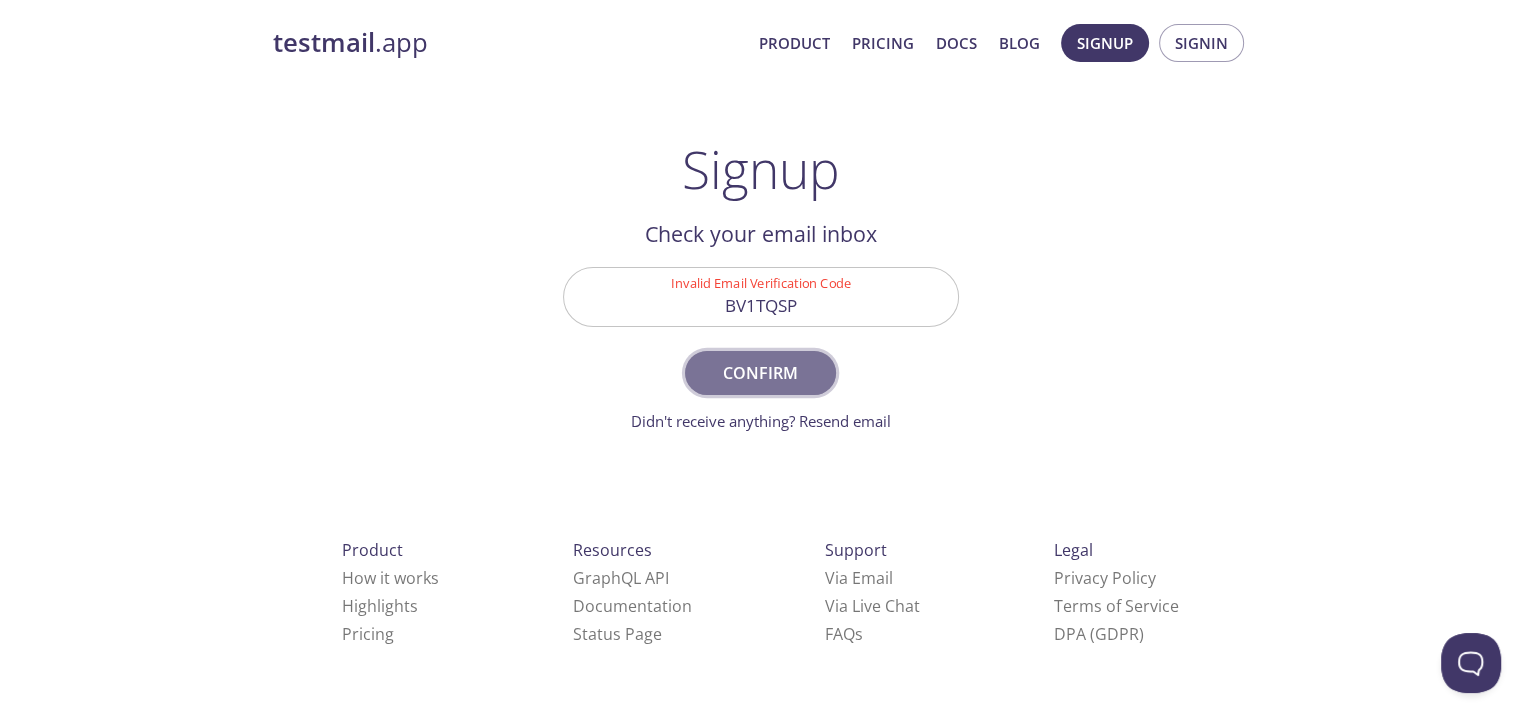 click on "Confirm" at bounding box center (760, 373) 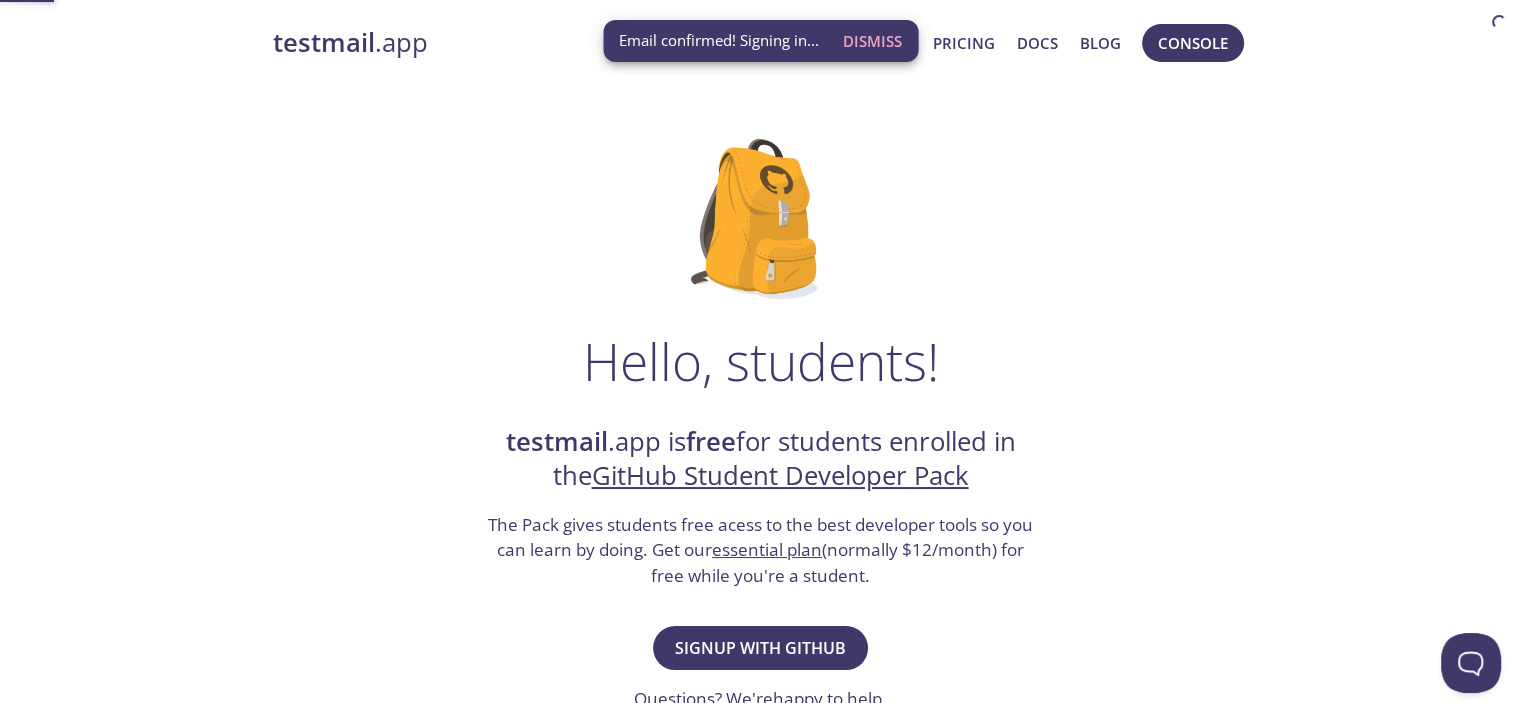 scroll, scrollTop: 0, scrollLeft: 0, axis: both 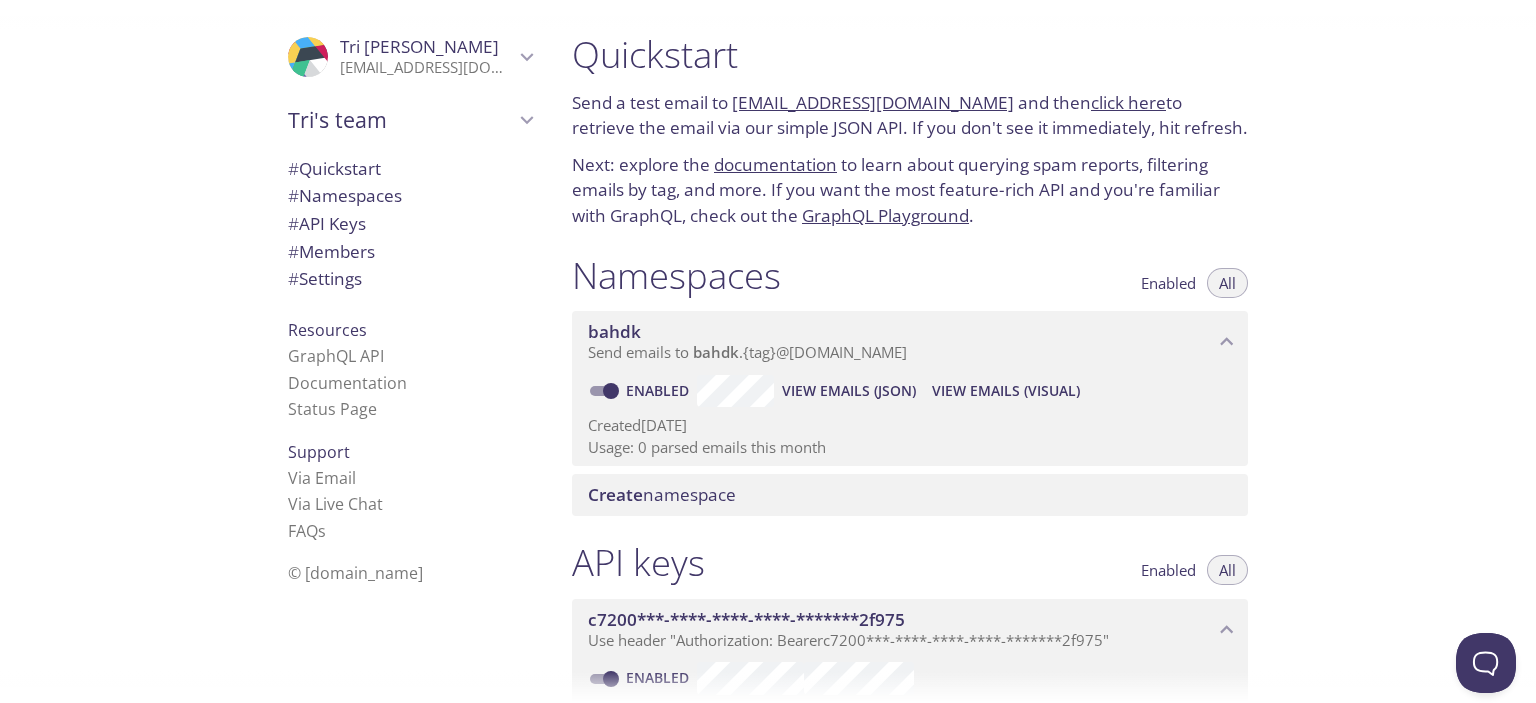 drag, startPoint x: 575, startPoint y: 99, endPoint x: 1220, endPoint y: 135, distance: 646.00385 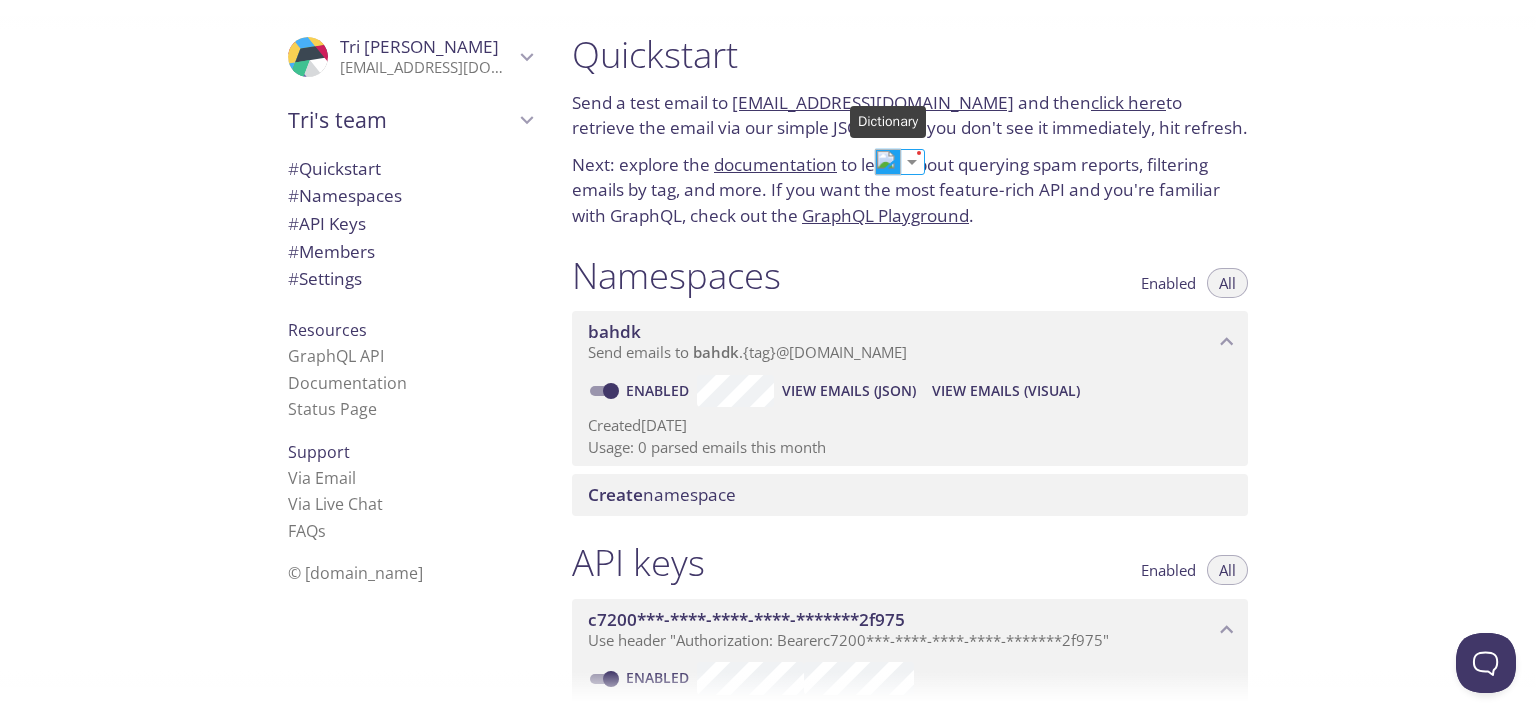 click at bounding box center (888, 162) 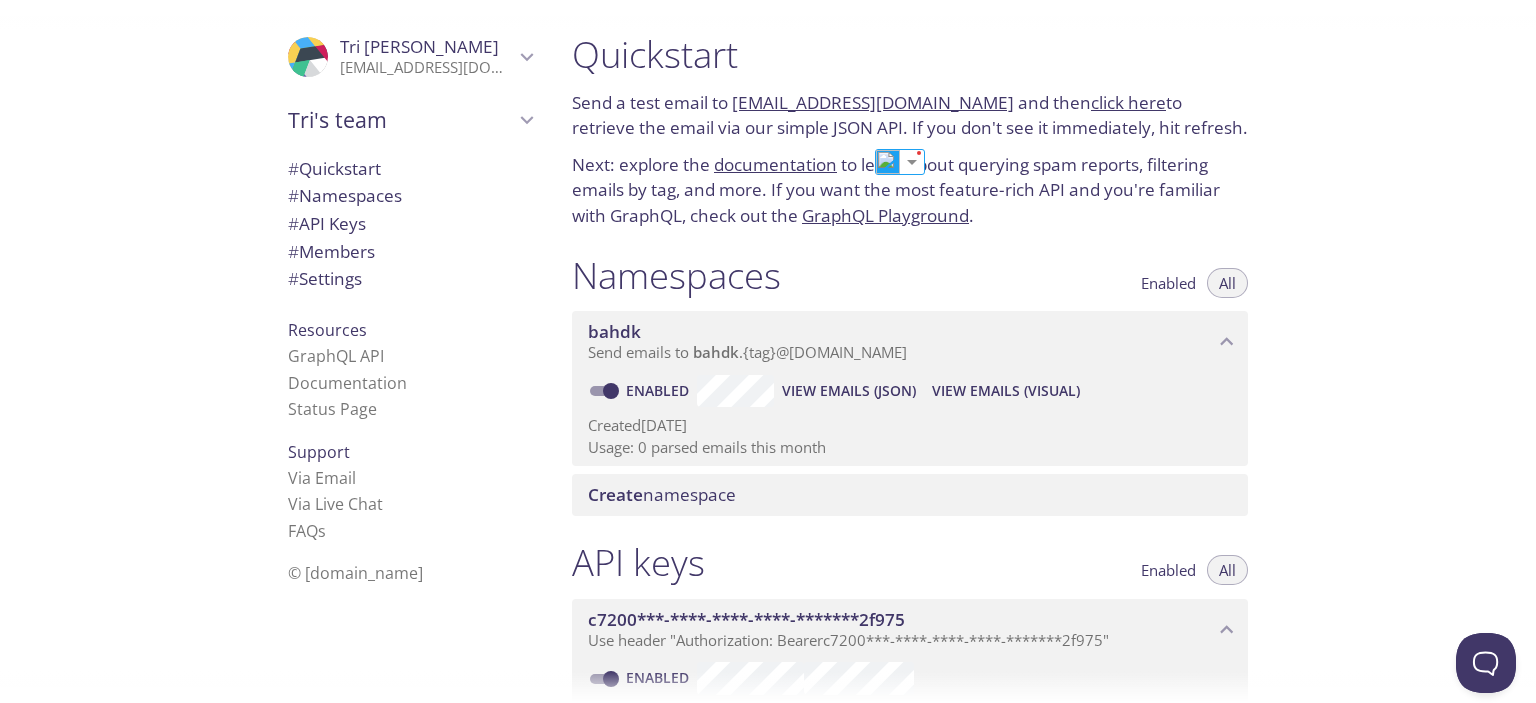 click on "Quickstart" at bounding box center (910, 54) 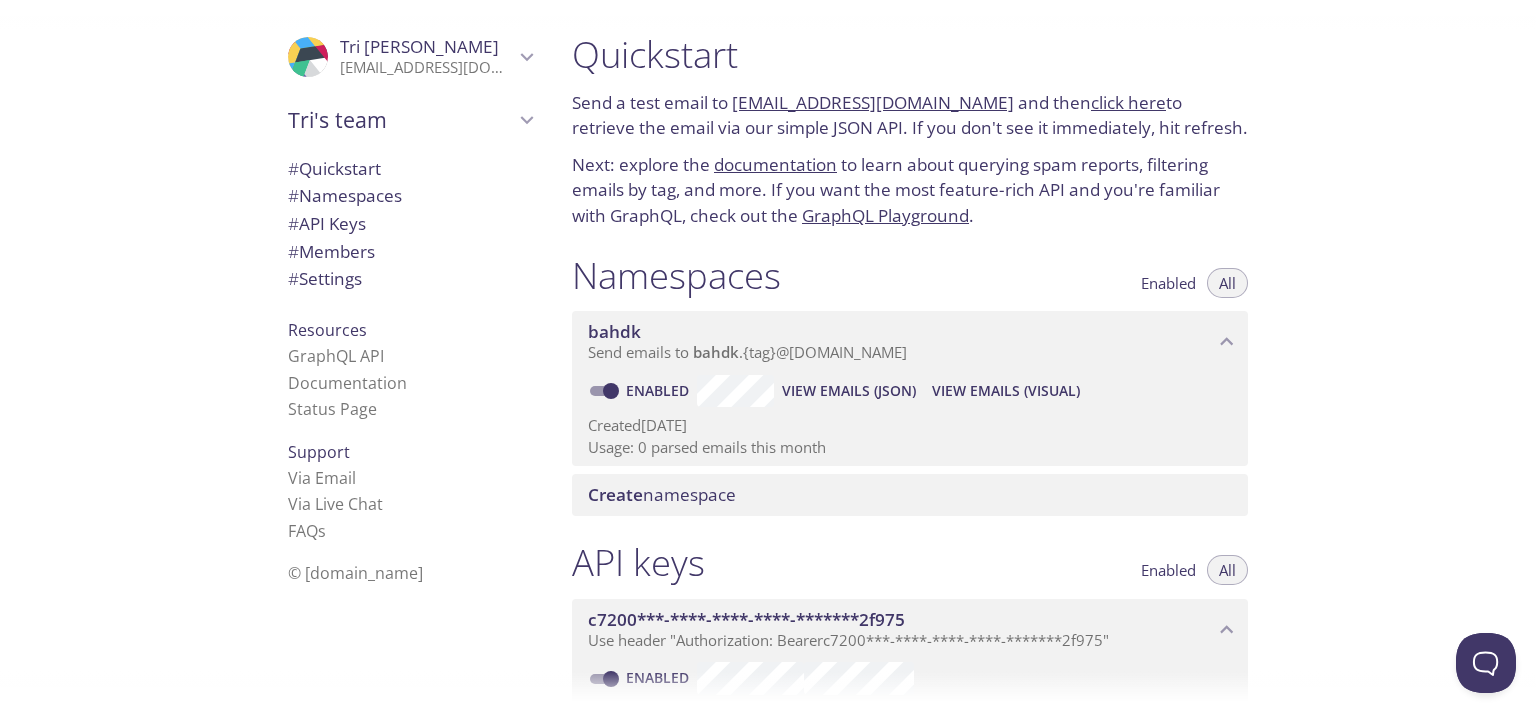 click on "Send a test email to   bahdk.test@inbox.testmail.app   and then  click here  to retrieve the email via our simple JSON API. If you don't see it immediately, hit refresh." at bounding box center [910, 115] 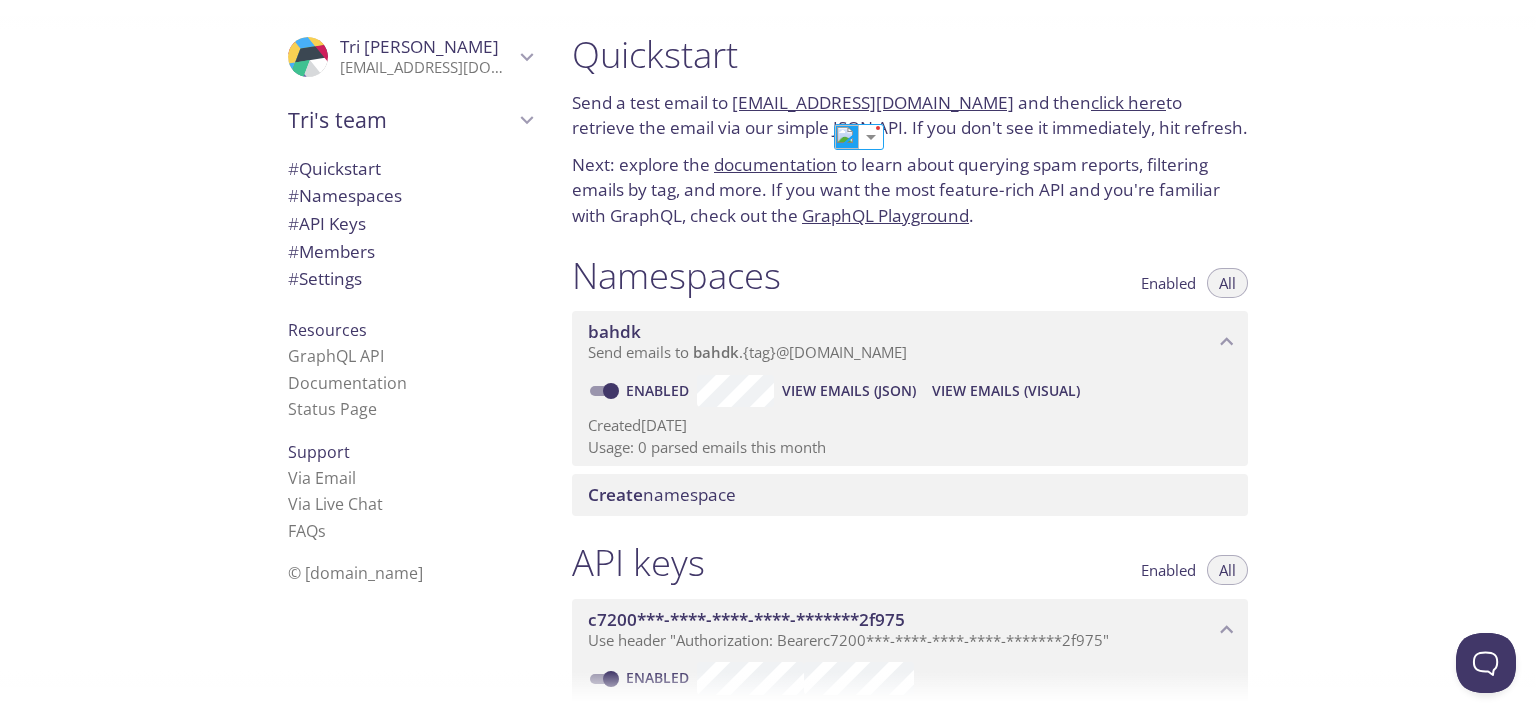 click on "click here" at bounding box center [1128, 102] 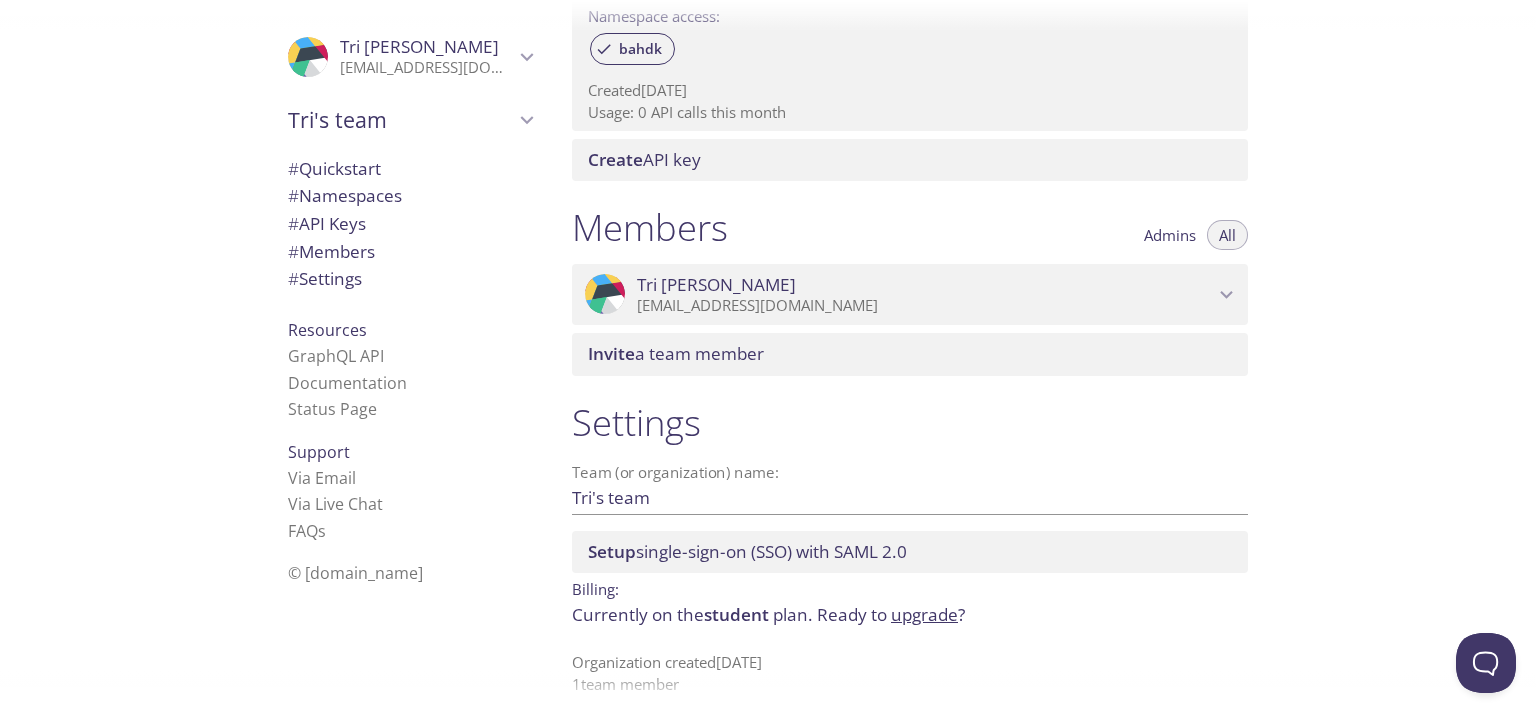 scroll, scrollTop: 719, scrollLeft: 0, axis: vertical 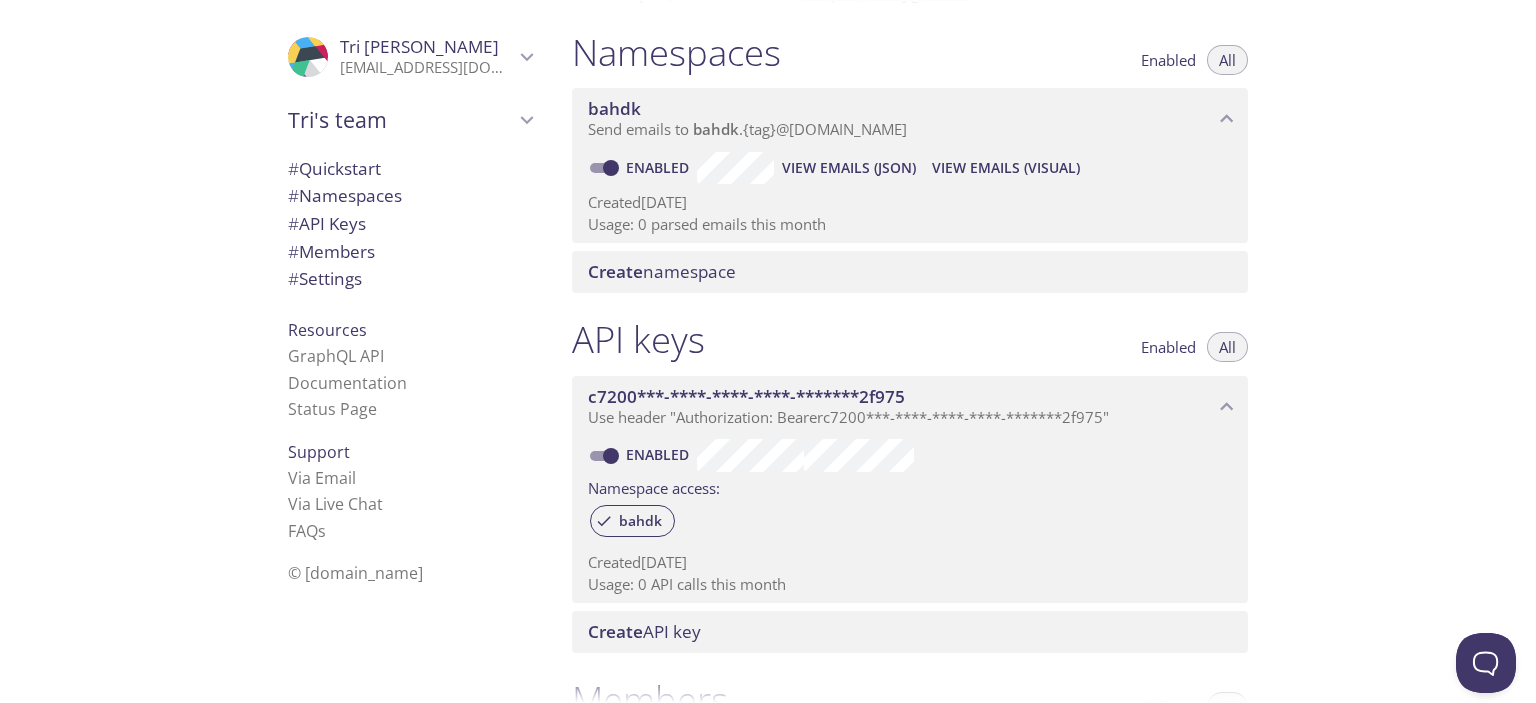 click on "Create  namespace" at bounding box center (662, 271) 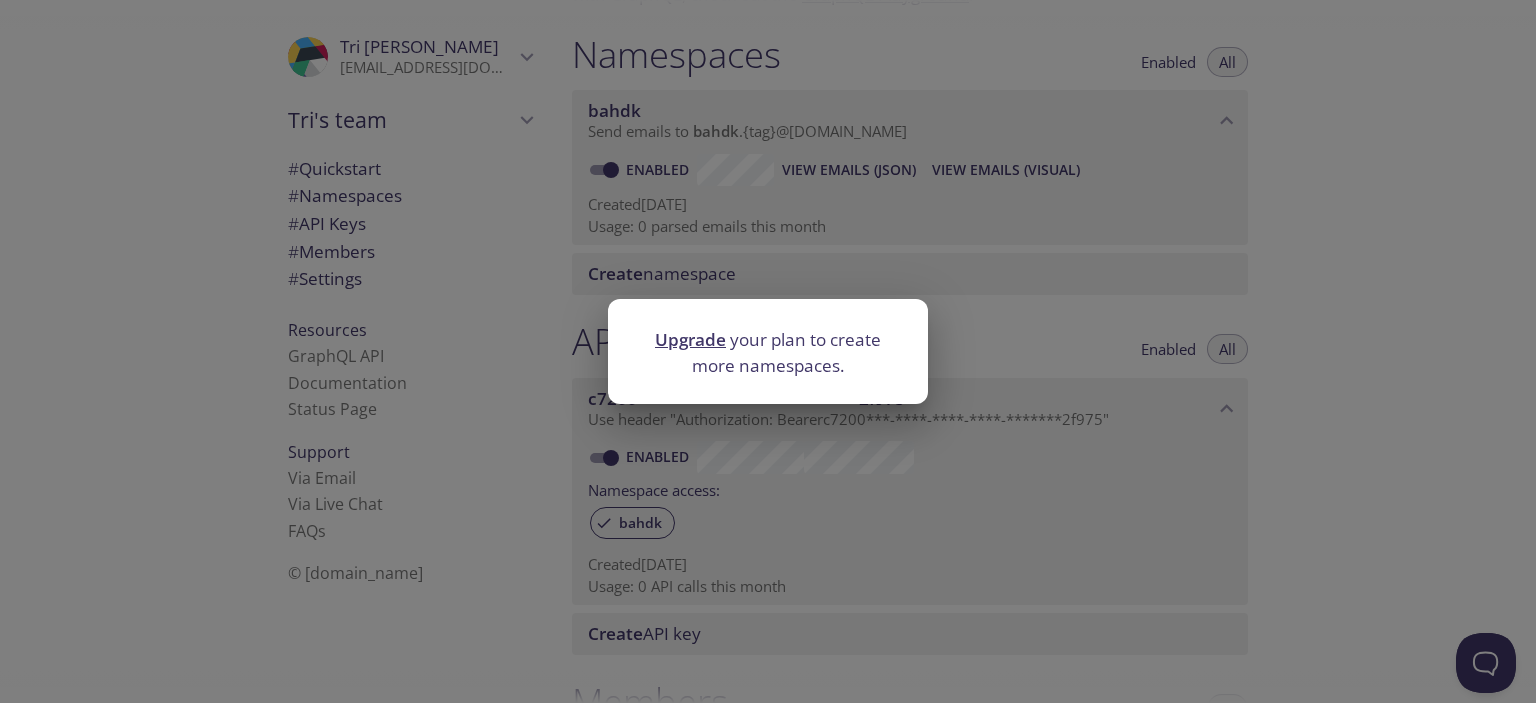 scroll, scrollTop: 220, scrollLeft: 0, axis: vertical 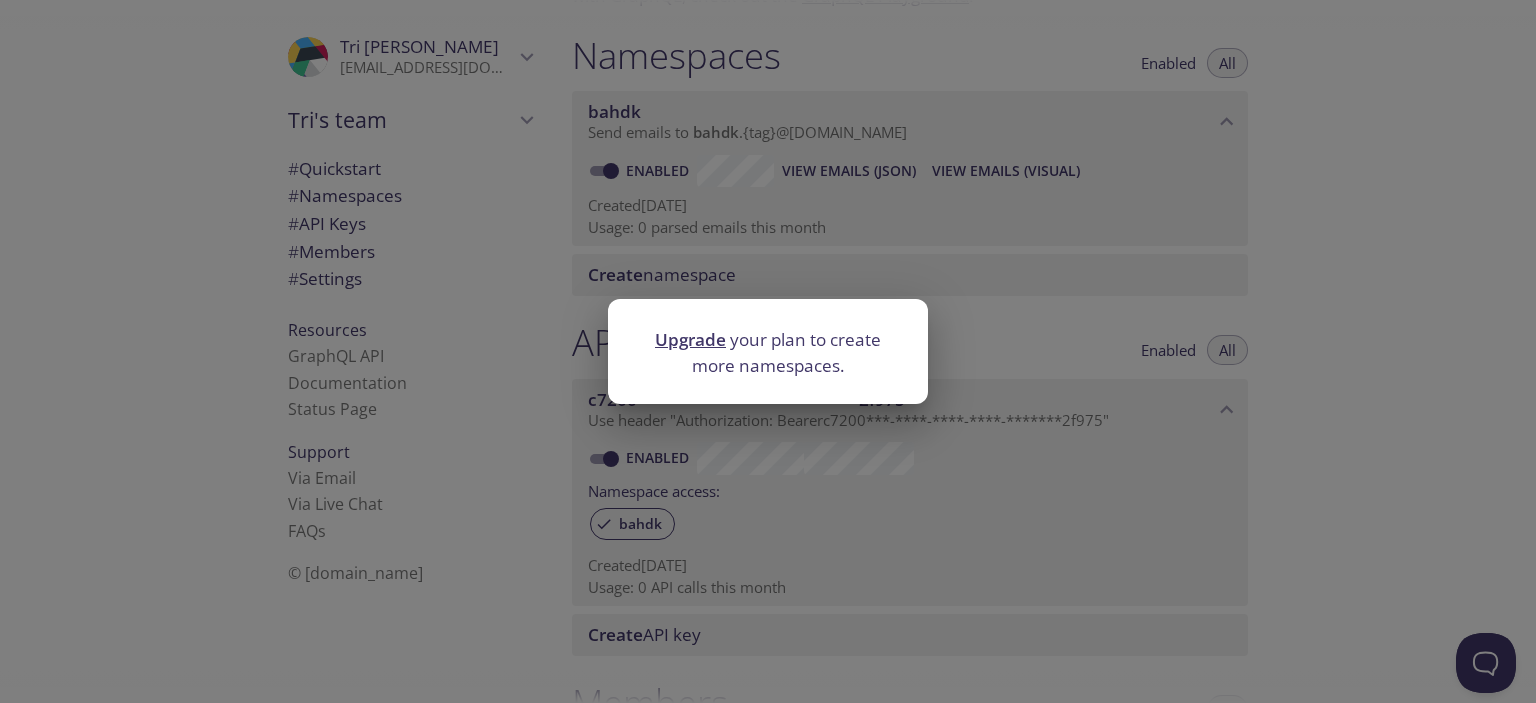click on "Upgrade   your plan to create more namespaces." at bounding box center (768, 351) 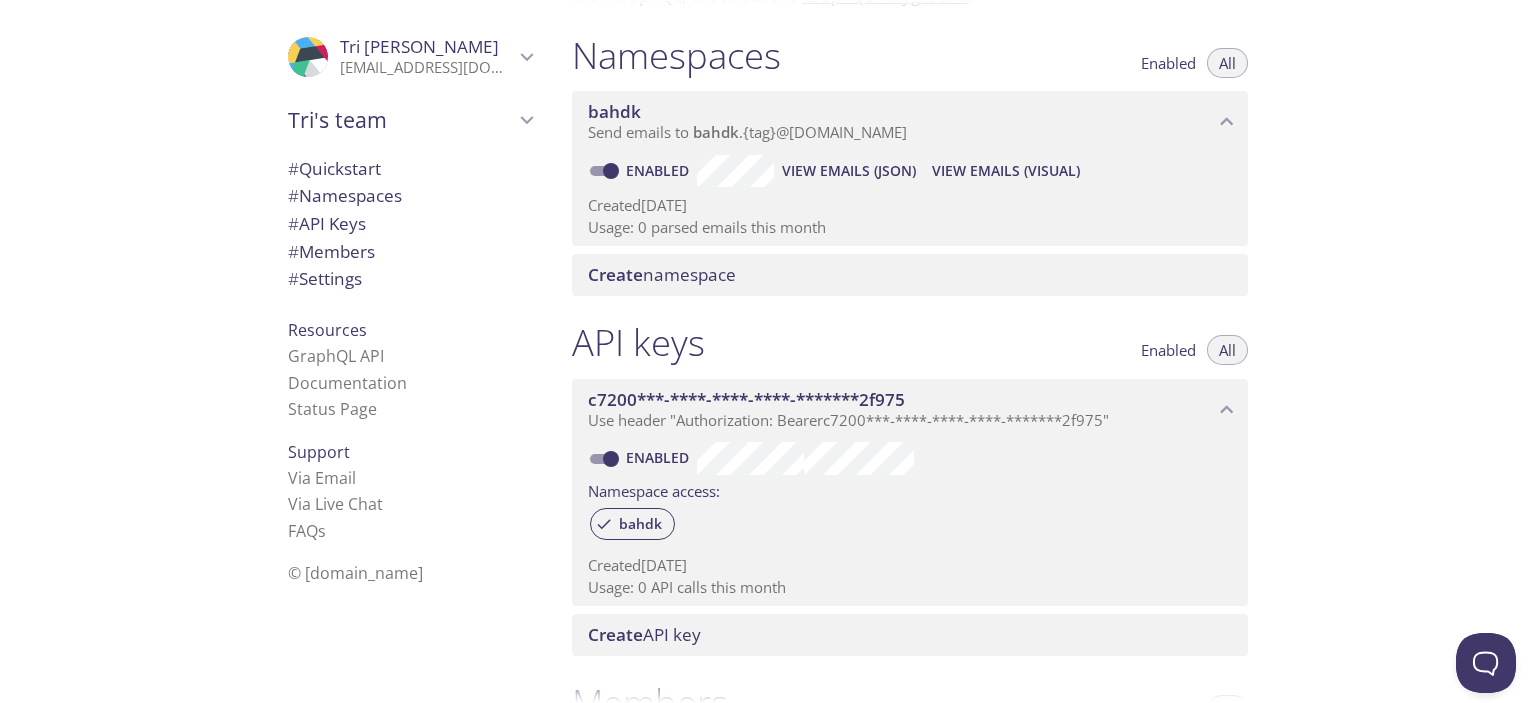 scroll, scrollTop: 0, scrollLeft: 0, axis: both 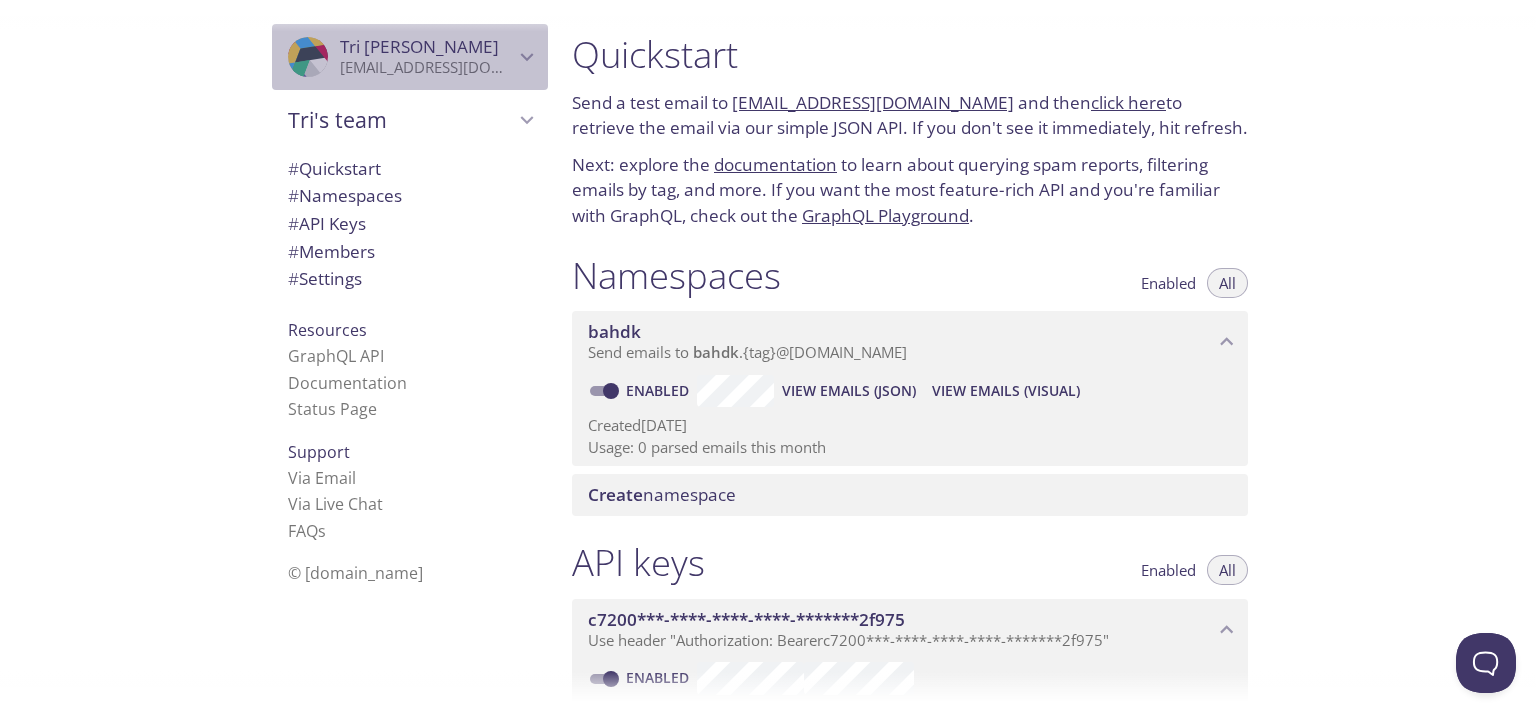 click 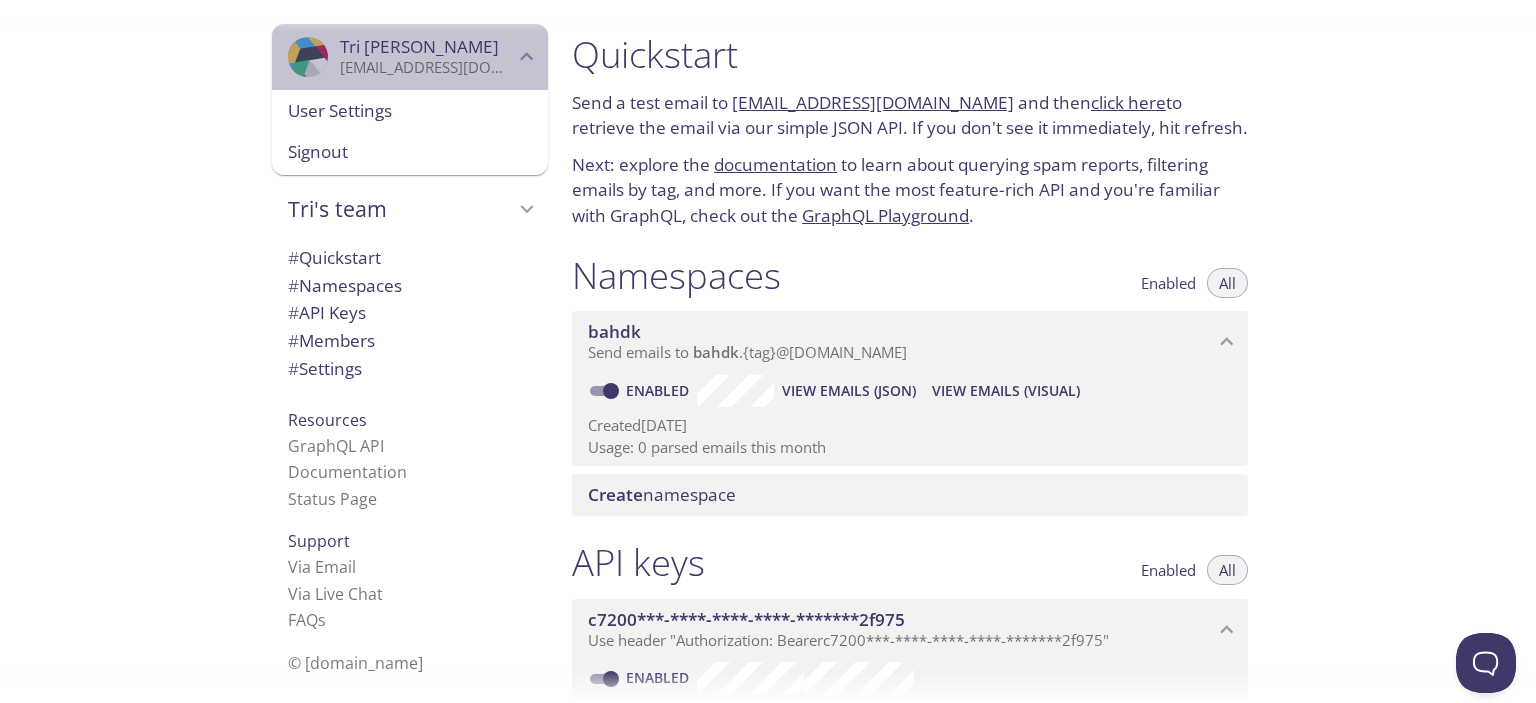 click 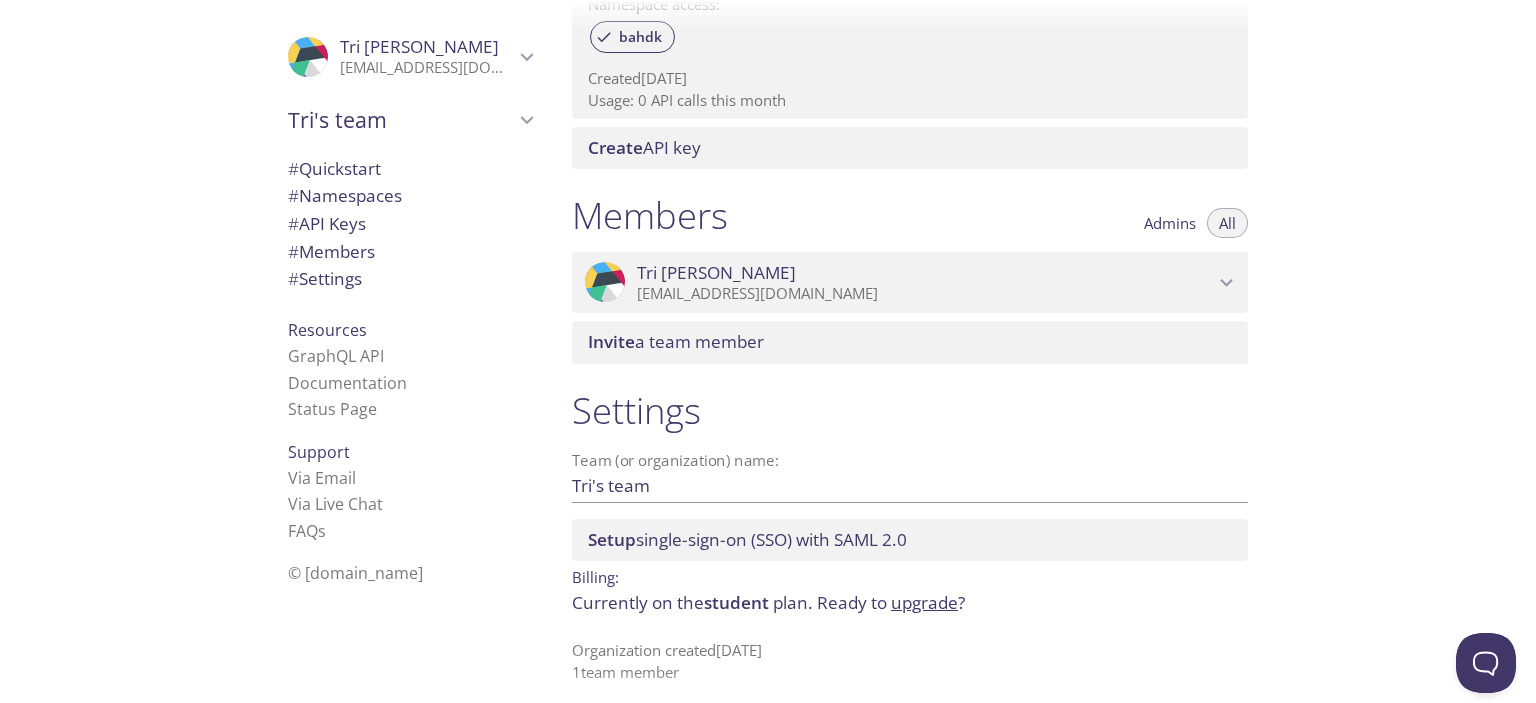 scroll, scrollTop: 719, scrollLeft: 0, axis: vertical 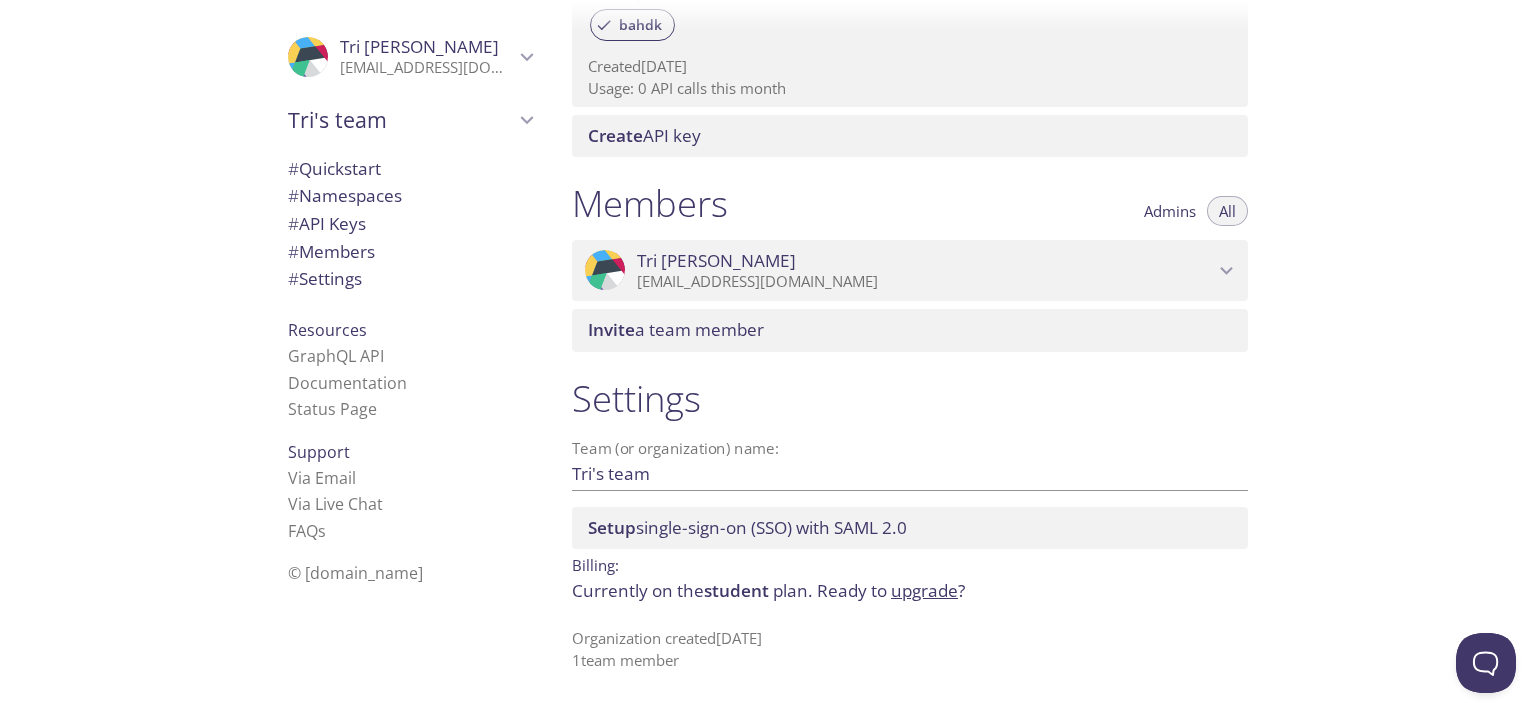 click 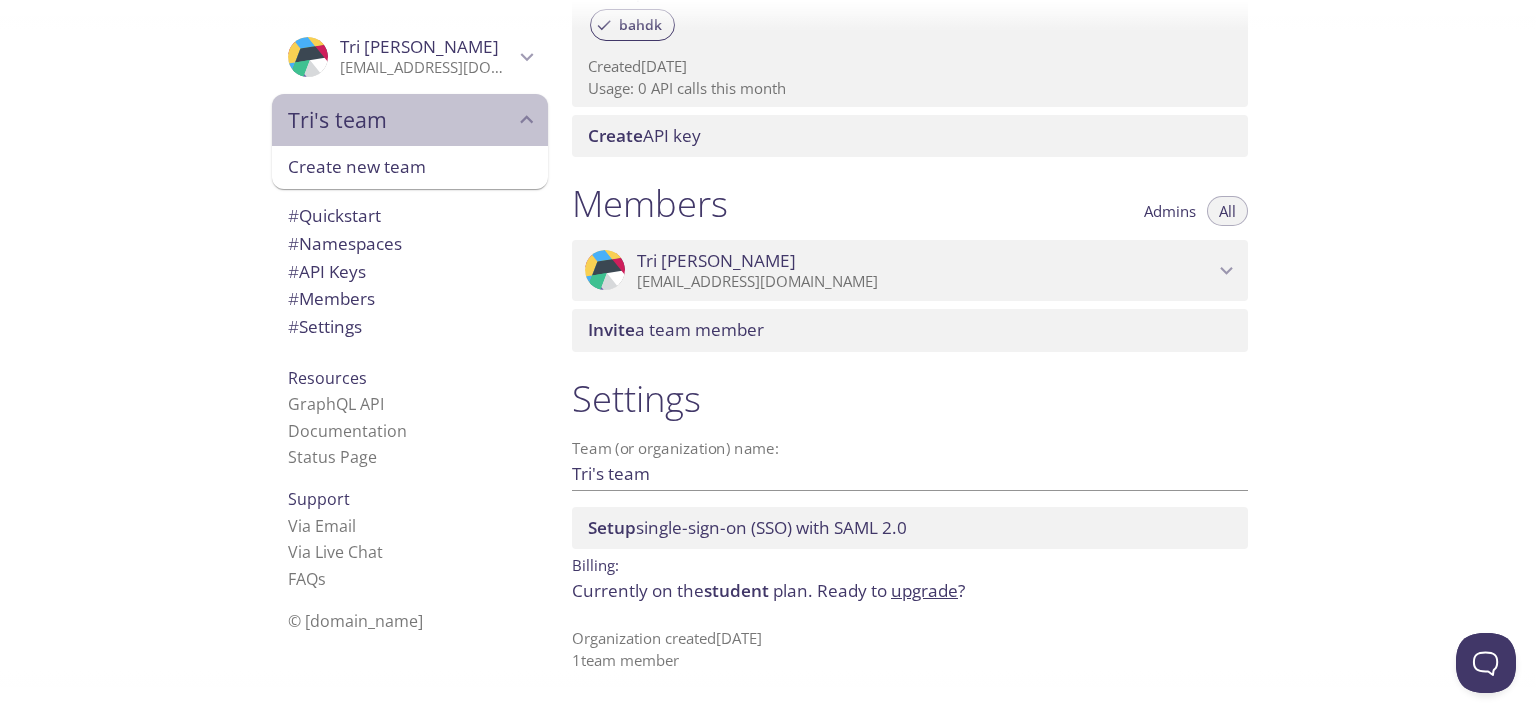 click 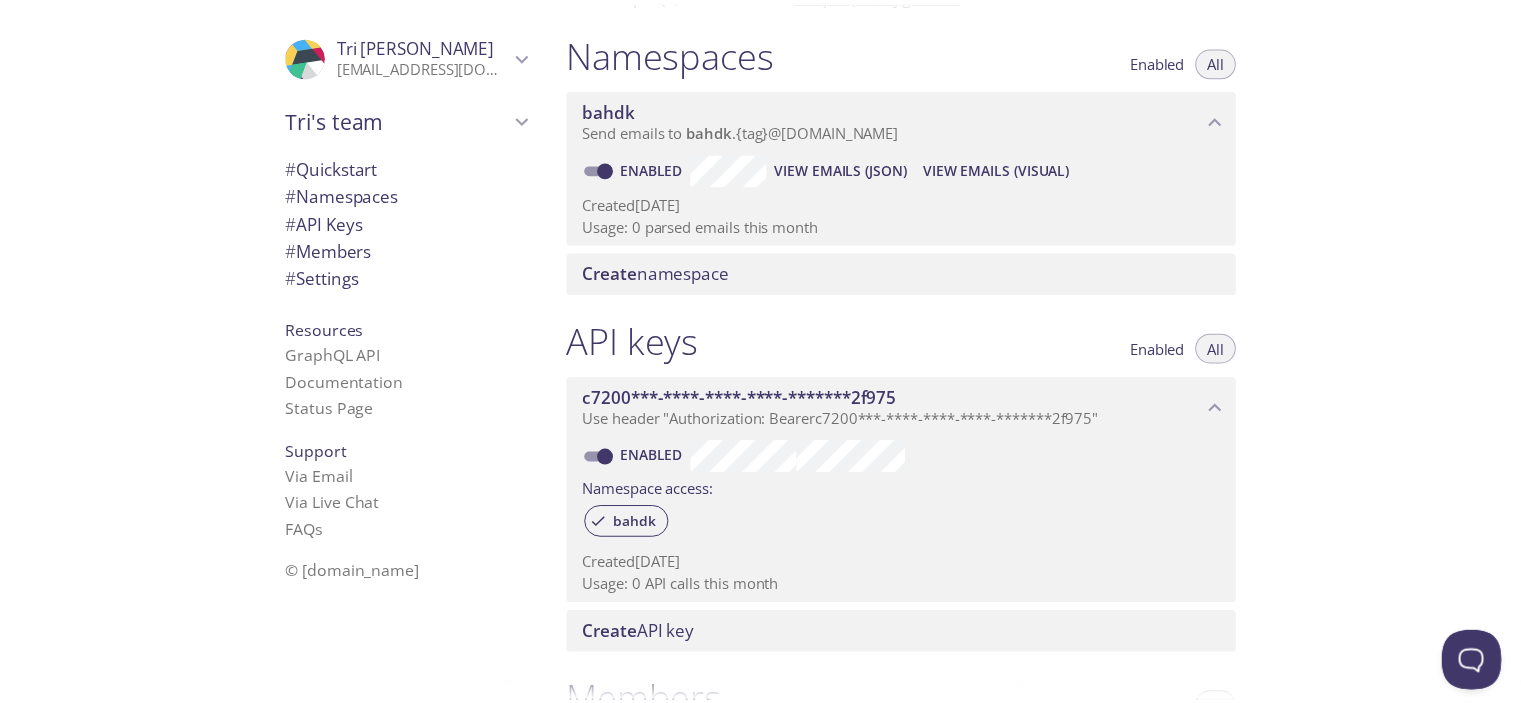 scroll, scrollTop: 220, scrollLeft: 0, axis: vertical 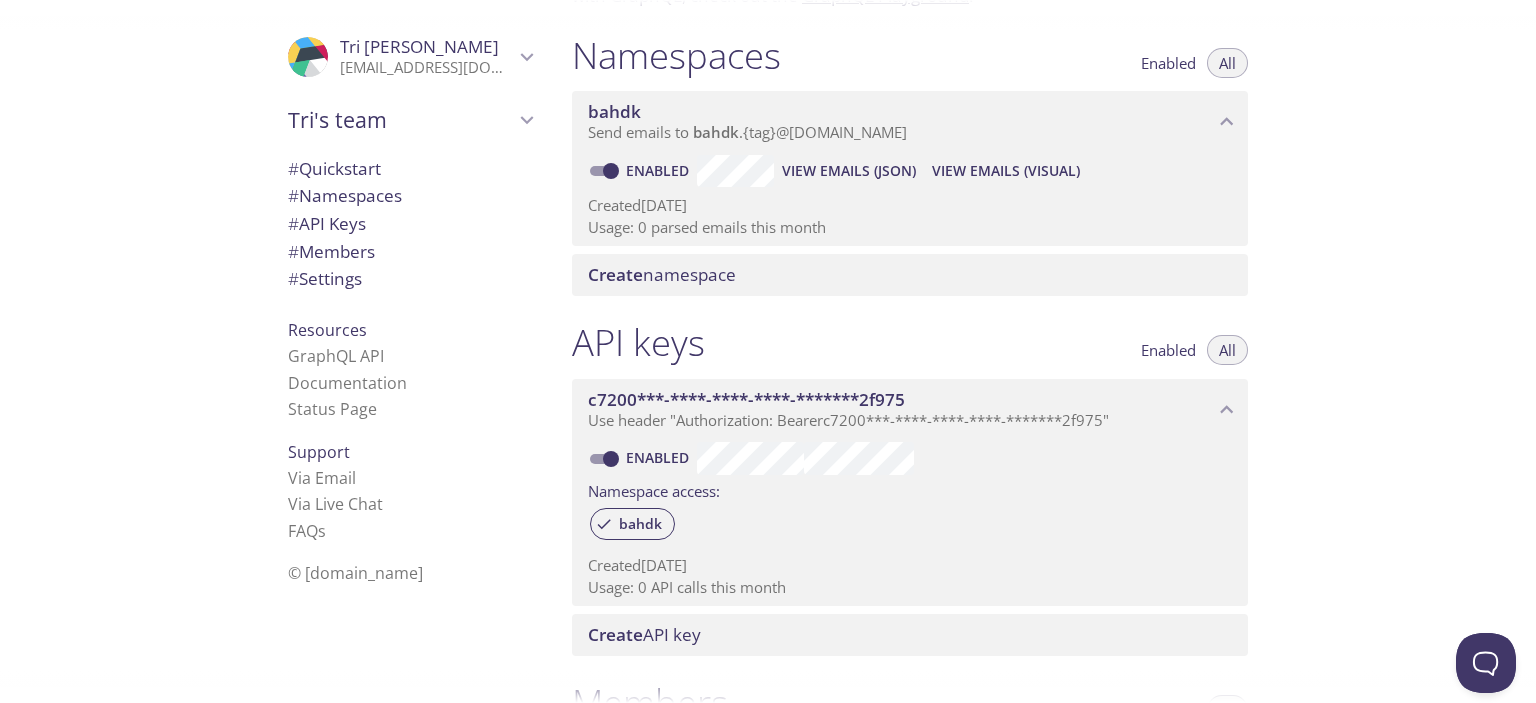 click on "Create  namespace" at bounding box center (662, 274) 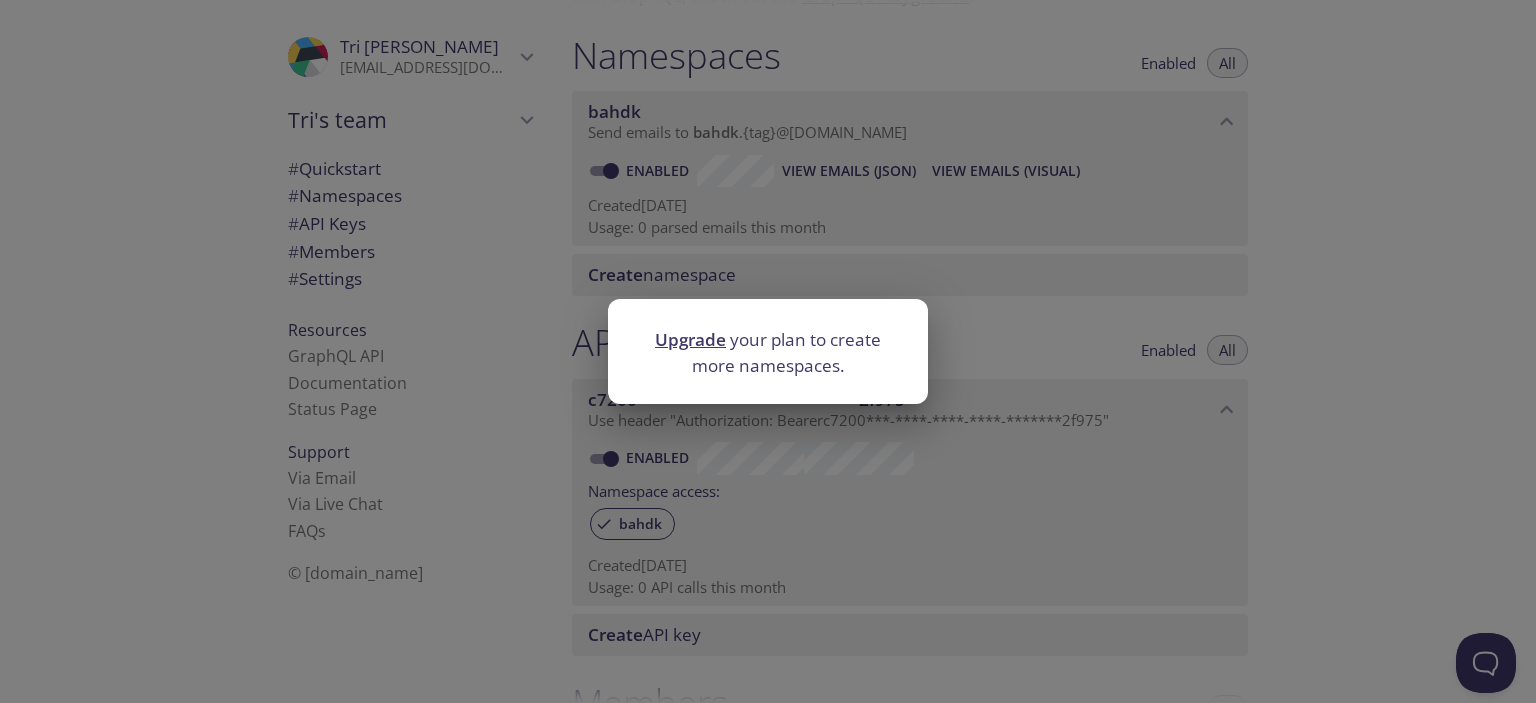 click on "Upgrade" at bounding box center [690, 339] 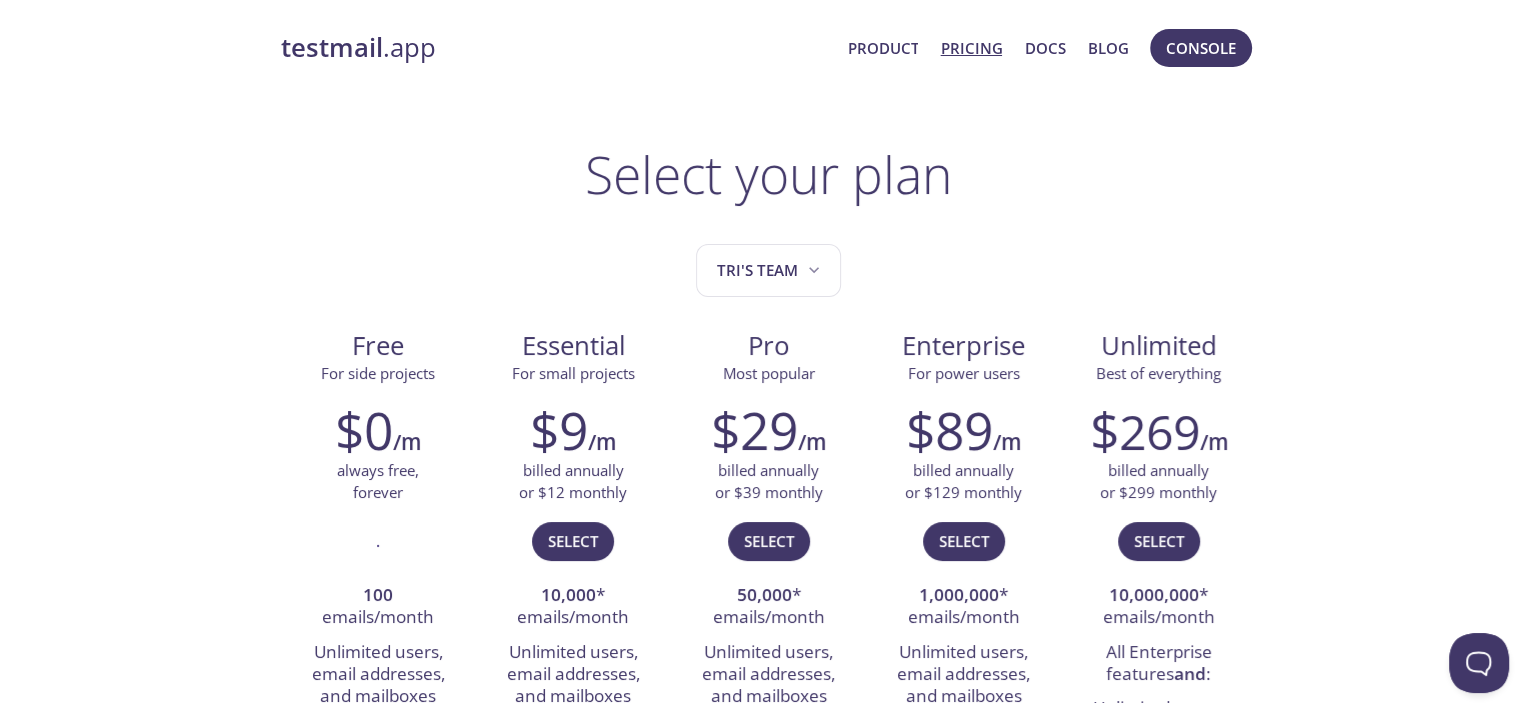 scroll, scrollTop: 0, scrollLeft: 0, axis: both 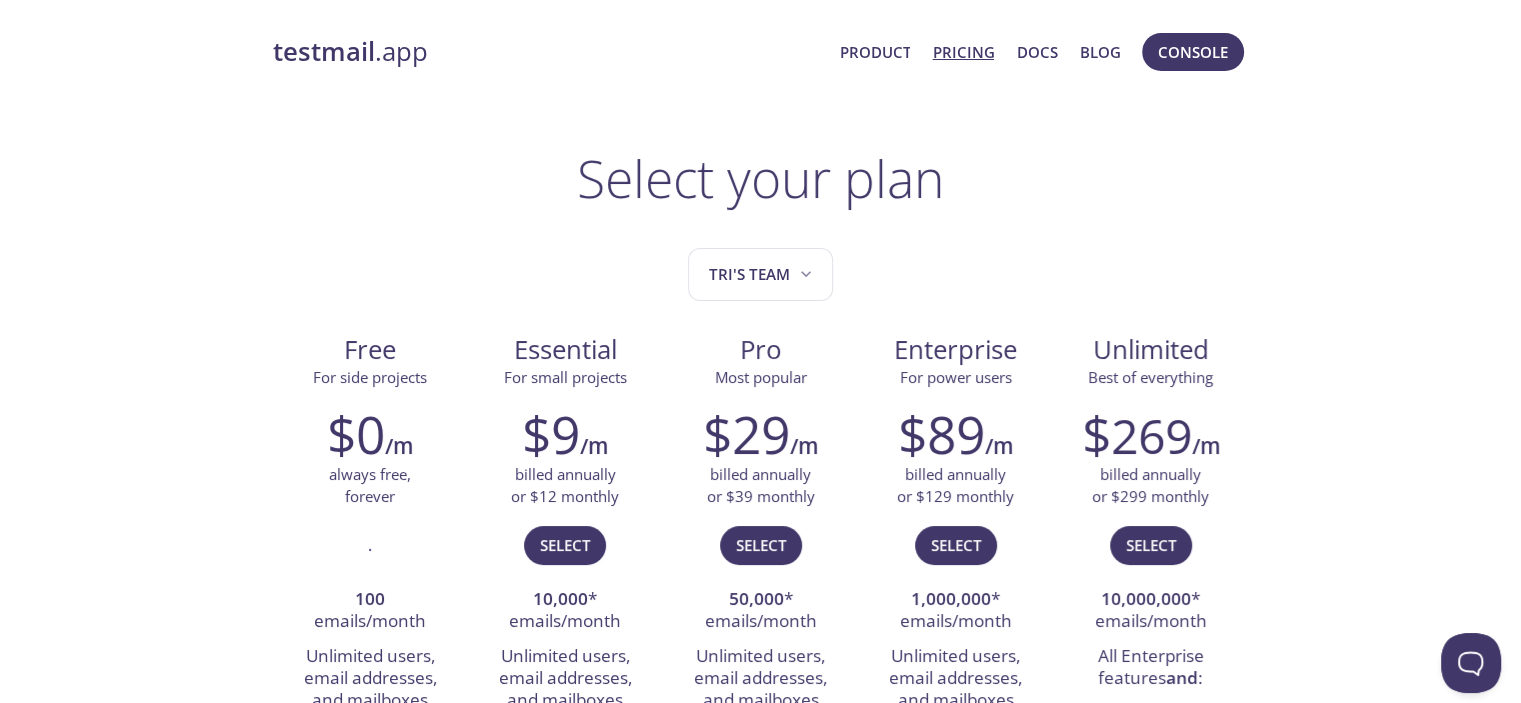 click on "Console" at bounding box center (1193, 52) 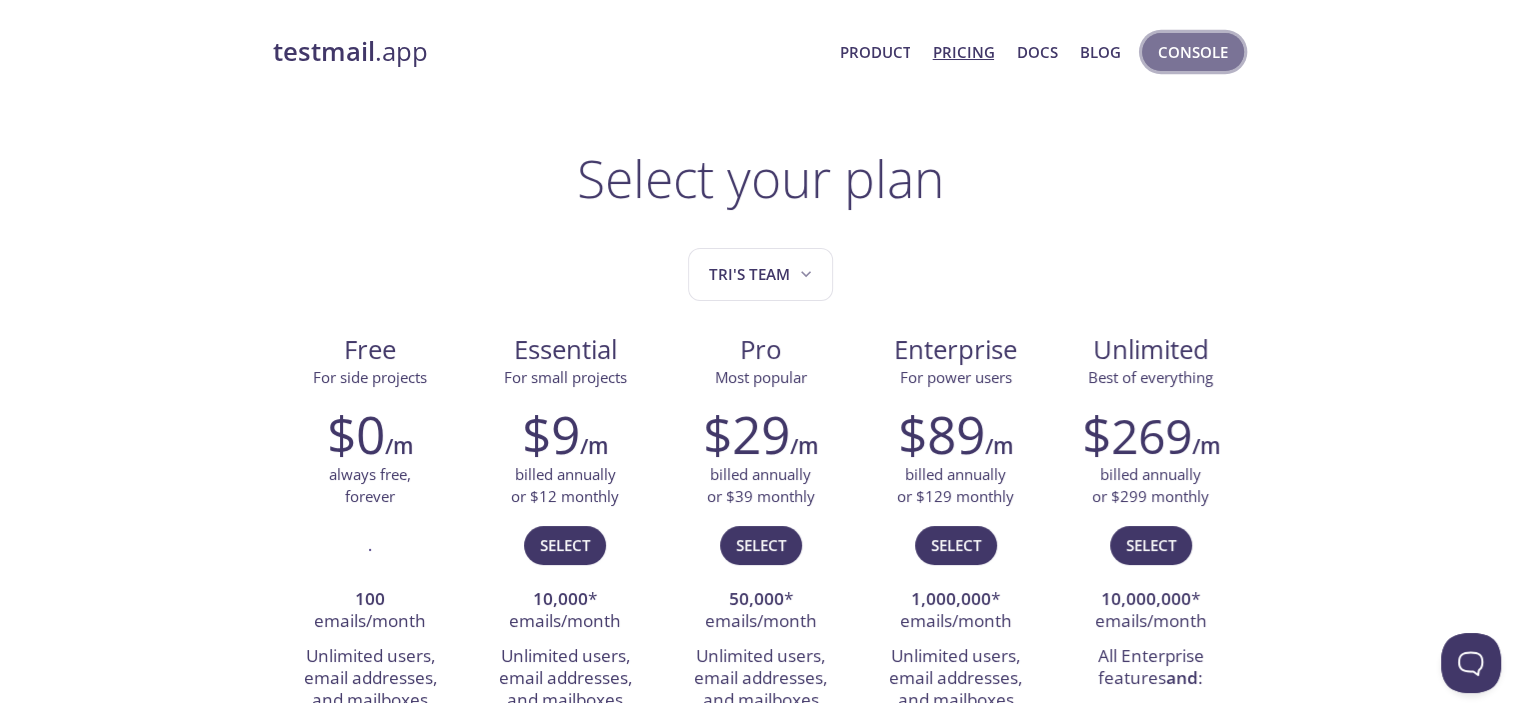 click on "Console" at bounding box center (1193, 52) 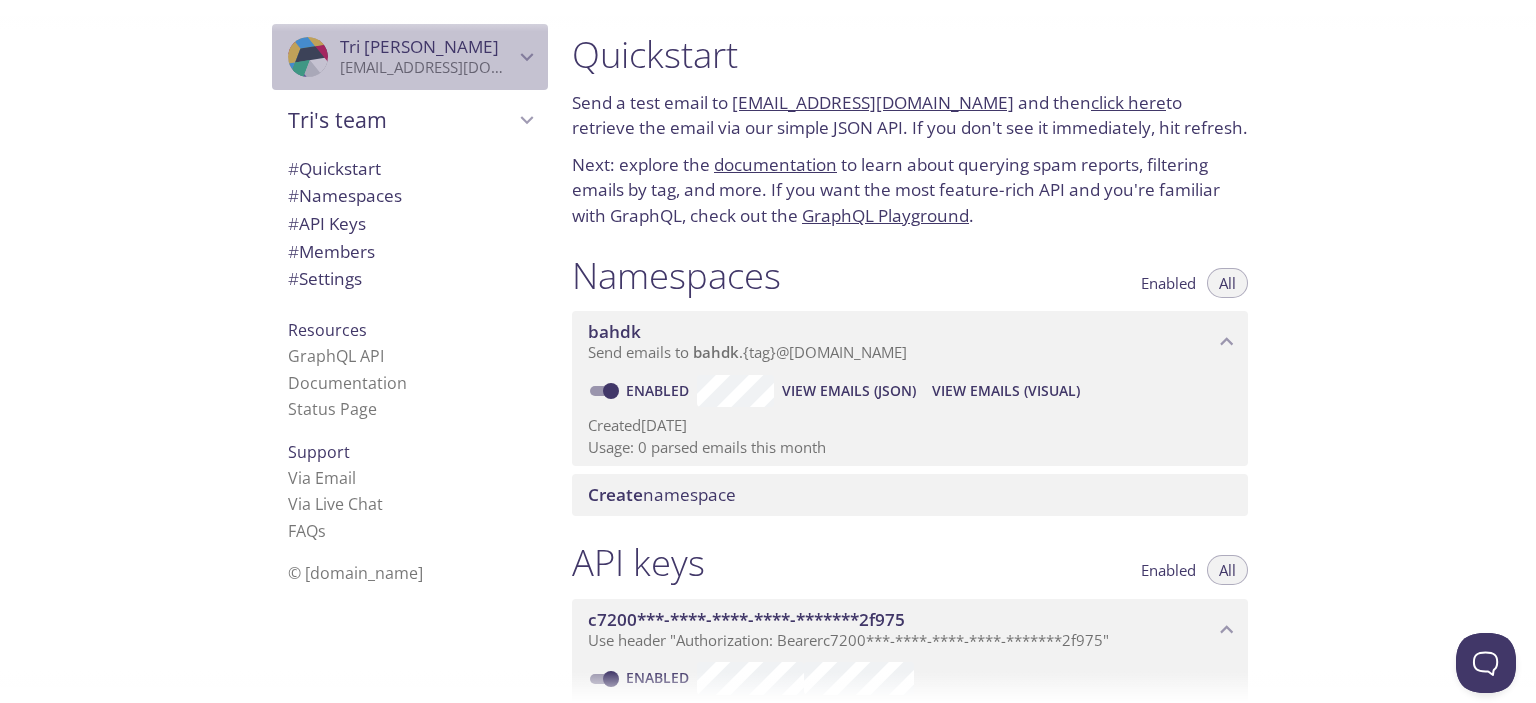 click on ".cls-1 {
fill: #6d5ca8;
}
.cls-2 {
fill: #3fc191;
}
.cls-3 {
fill: #3b4752;
}
.cls-4 {
fill: #ce1e5b;
}
.cls-5 {
fill: #f8d053;
}
.cls-6 {
fill: #48b0f7;
}
.cls-7 {
fill: #d7d9db;
}
ProfilePic Tri   Pham Minh 0306221085@caothang.edu.vn" at bounding box center [410, 57] 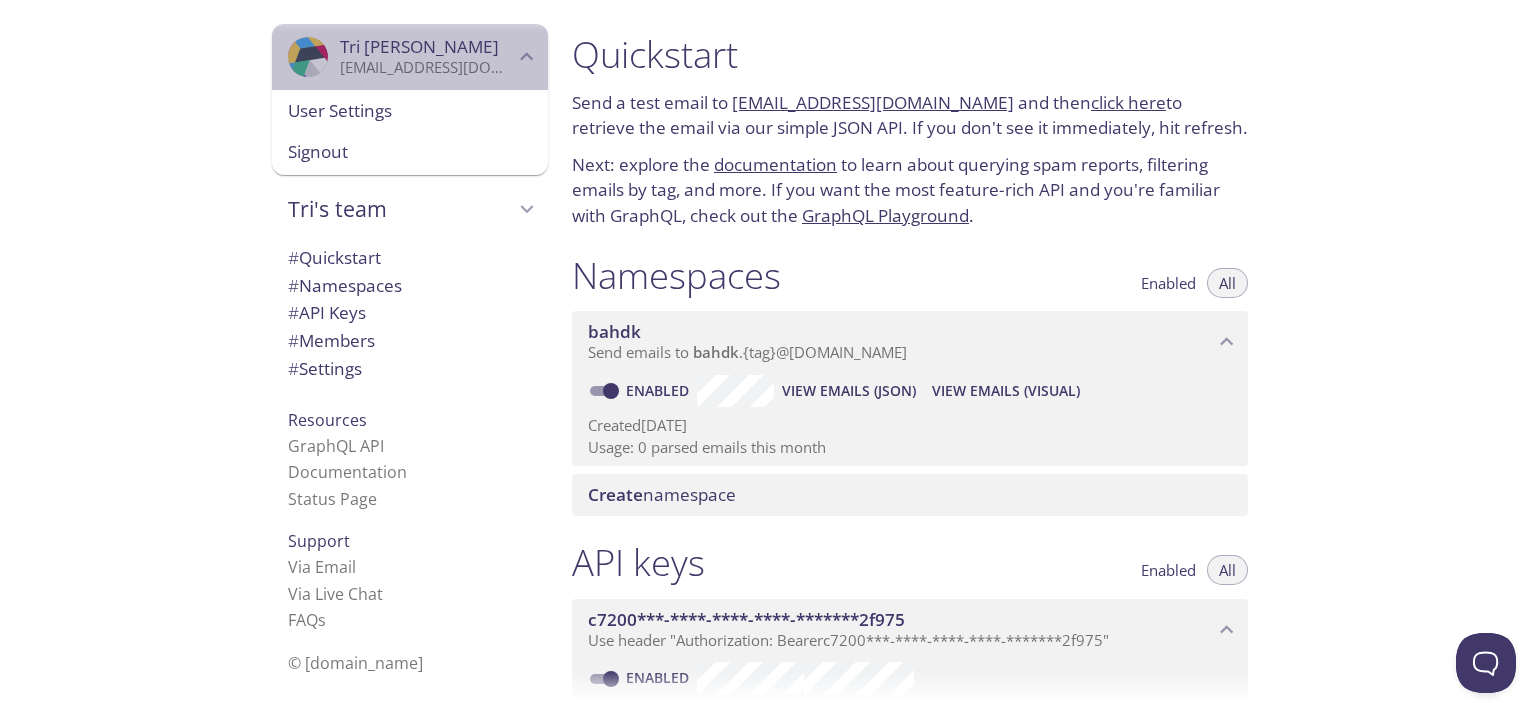 click on ".cls-1 {
fill: #6d5ca8;
}
.cls-2 {
fill: #3fc191;
}
.cls-3 {
fill: #3b4752;
}
.cls-4 {
fill: #ce1e5b;
}
.cls-5 {
fill: #f8d053;
}
.cls-6 {
fill: #48b0f7;
}
.cls-7 {
fill: #d7d9db;
}
ProfilePic Tri   Pham Minh 0306221085@caothang.edu.vn" at bounding box center [410, 57] 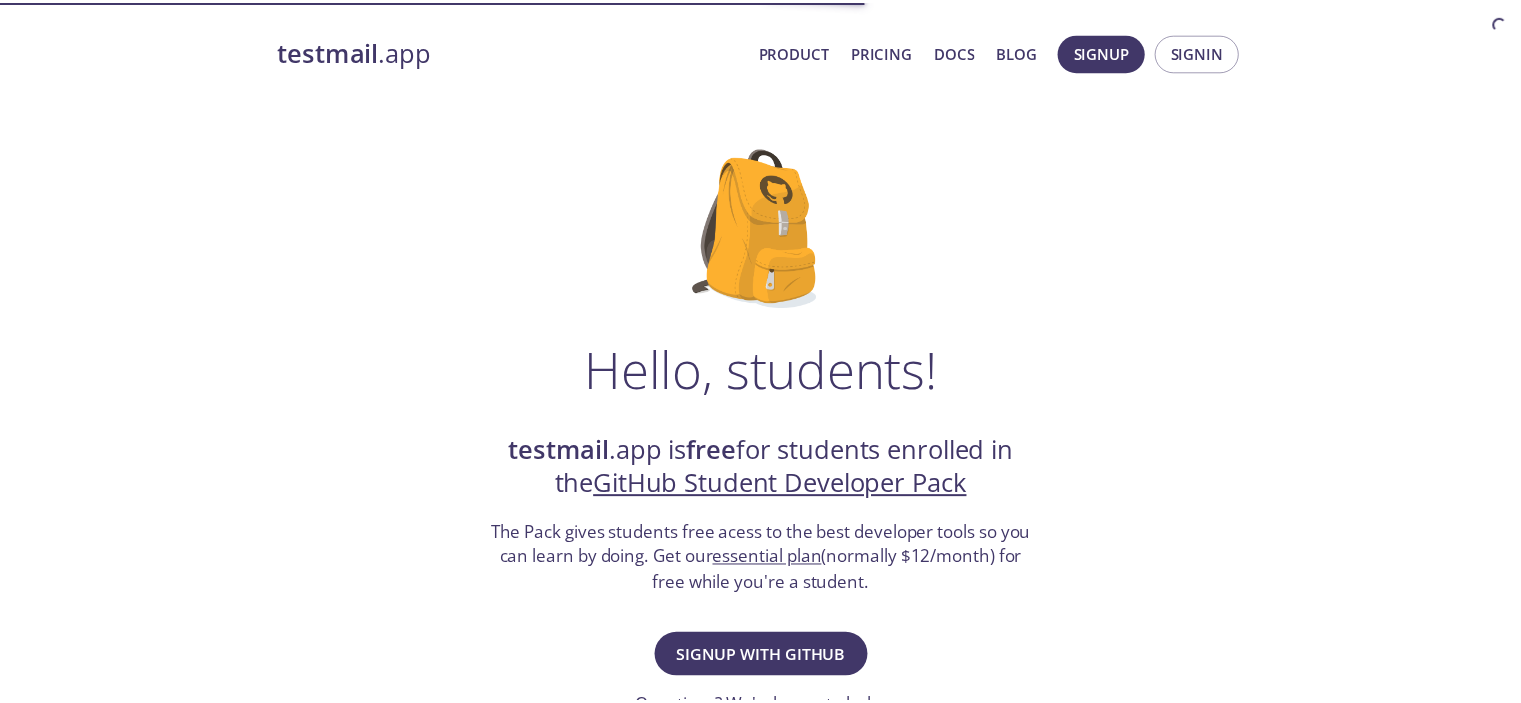 scroll, scrollTop: 0, scrollLeft: 0, axis: both 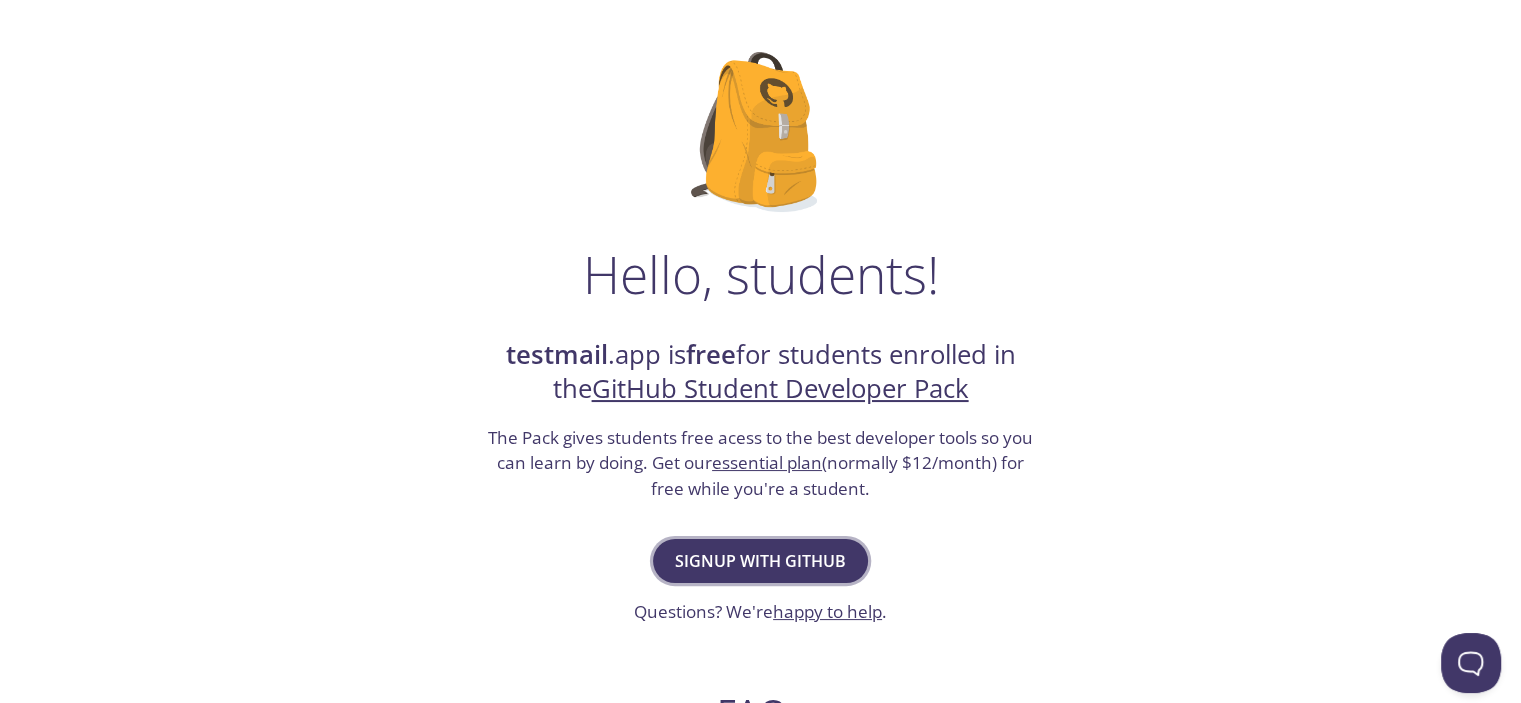 click on "Signup with GitHub" at bounding box center [760, 561] 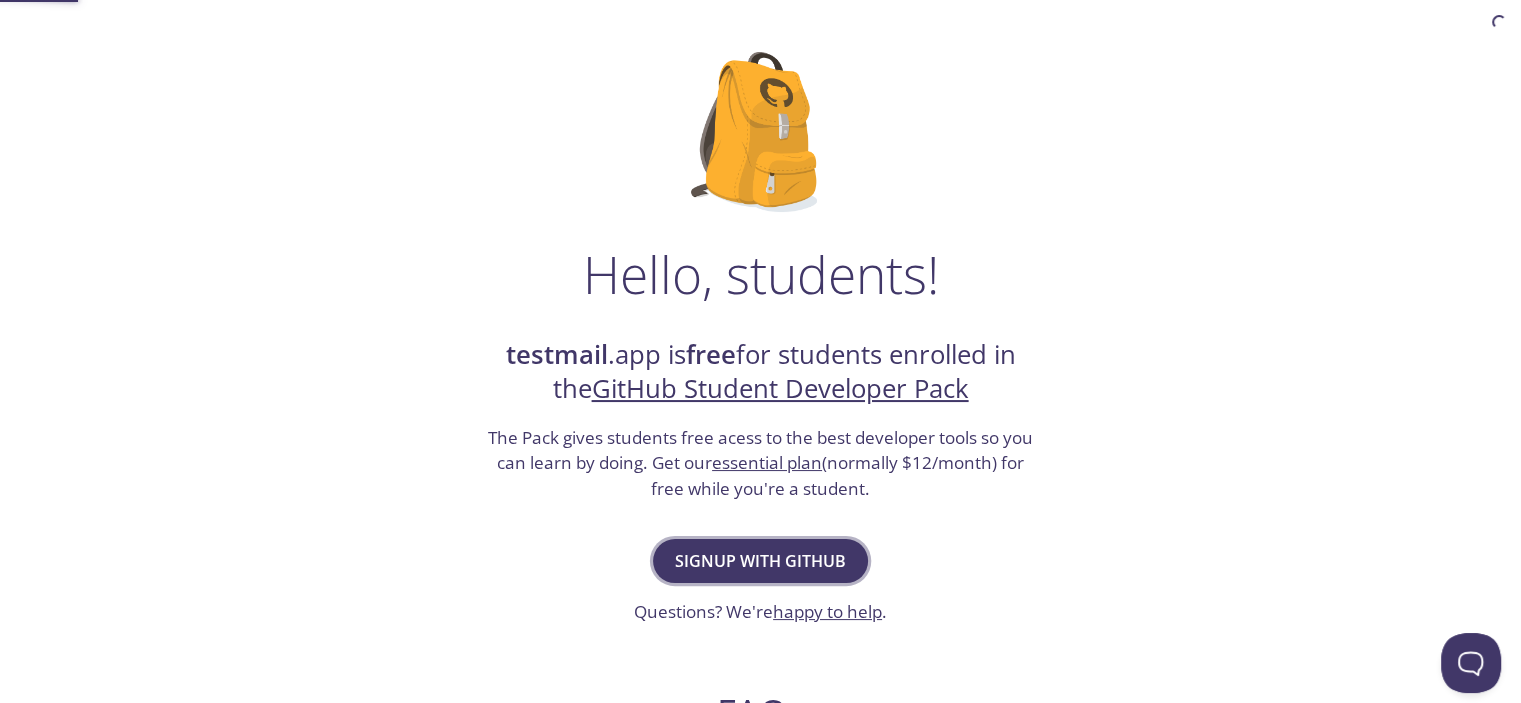 scroll, scrollTop: 1, scrollLeft: 0, axis: vertical 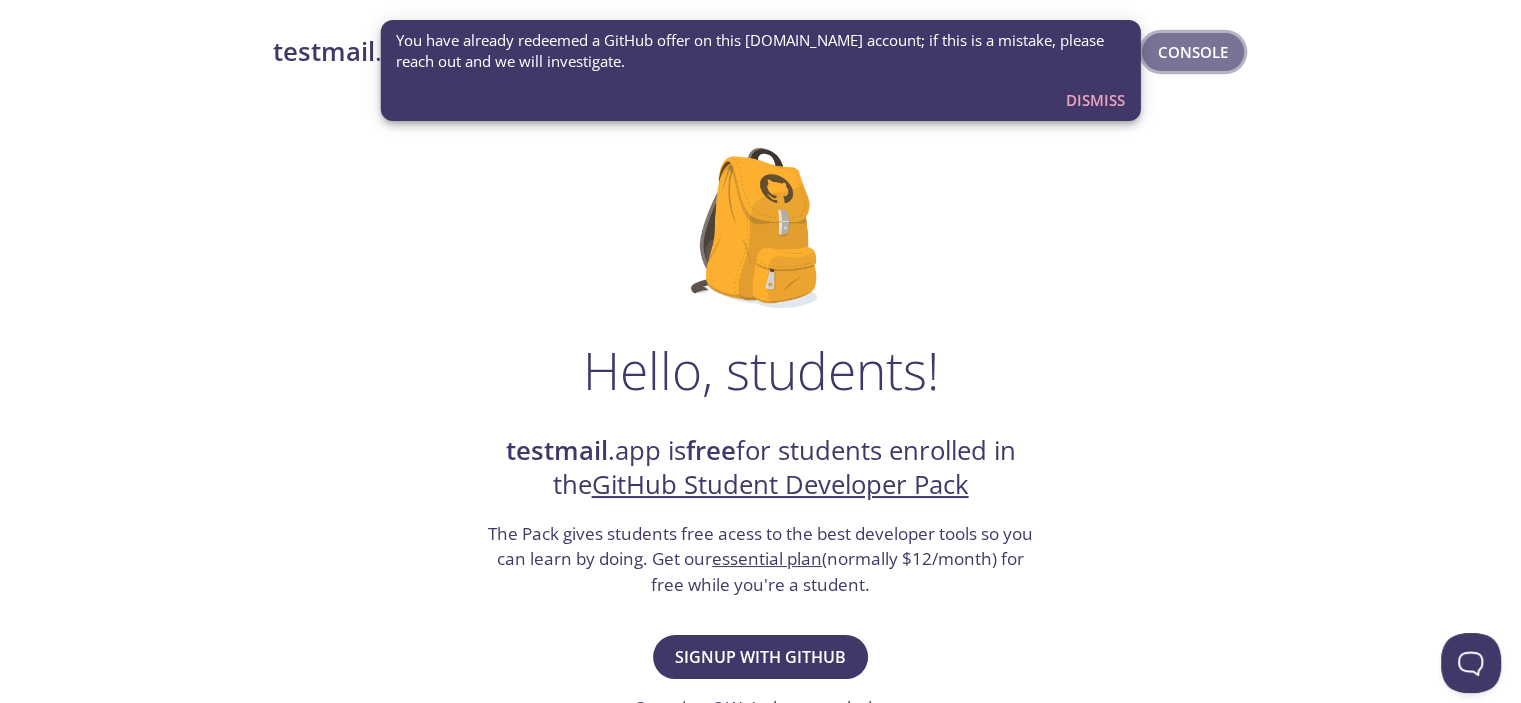 click on "Console" at bounding box center [1193, 52] 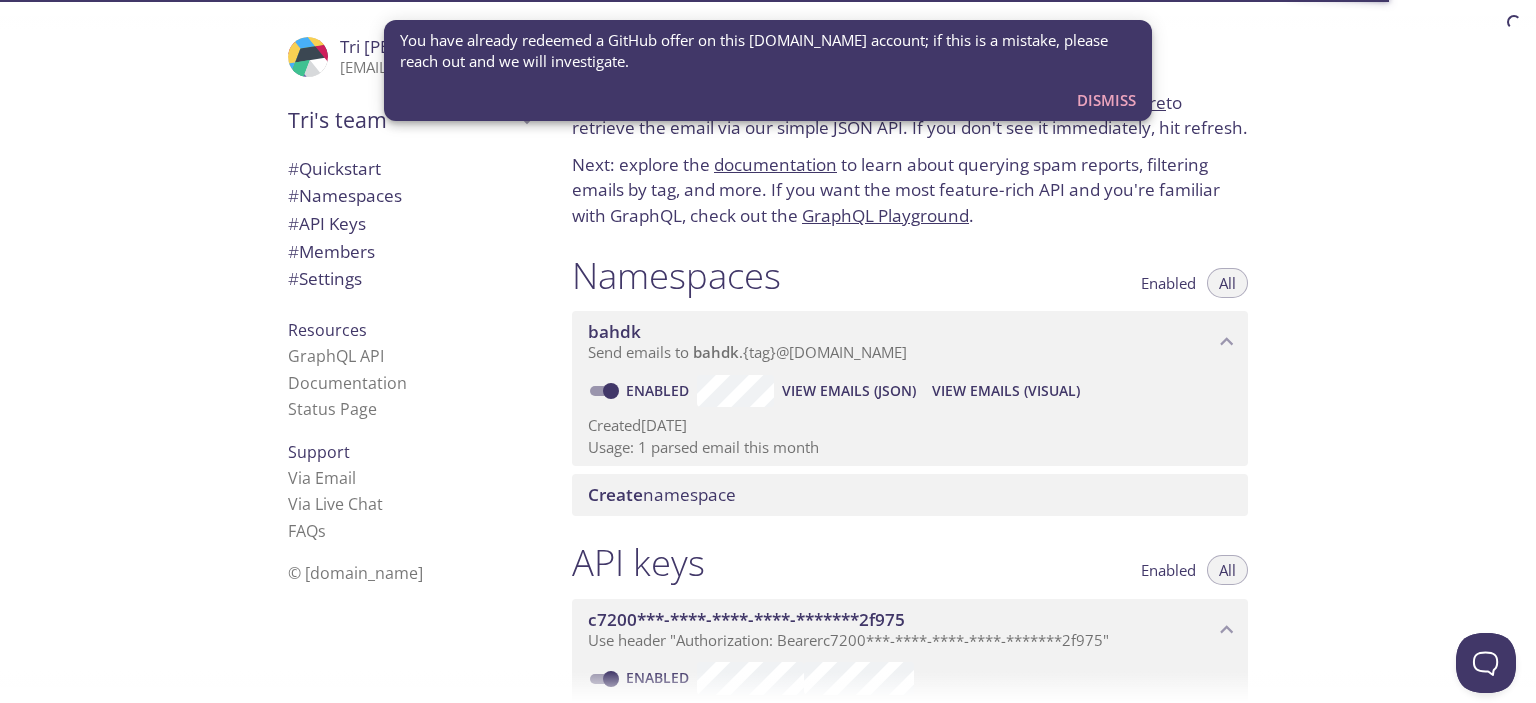 click on "Quickstart Send a test email to   bahdk.test@inbox.testmail.app   and then  click here  to retrieve the email via our simple JSON API. If you don't see it immediately, hit refresh. Next: explore the   documentation   to learn about querying spam reports, filtering emails by tag, and more. If you want the most feature-rich API and you're familiar with GraphQL, check out the   GraphQL Playground . Namespaces Enabled All bahdk Send emails to   bahdk . {tag} @inbox.testmail.app Enabled View Emails (JSON) View Emails (Visual) Created  9 Jul 2025 Usage: 1 parsed email this month Create  namespace API keys Enabled All c7200***-****-****-****-*******2f975 Use header "Authorization: Bearer  c7200***-****-****-****-*******2f975 " Enabled Namespace access: bahdk Created  9 Jul 2025 Usage: 4 API calls this month Create  API key Members Admins All   ProfilePic Tri   Pham Minh 0306221085@caothang.edu.vn Joined  9 Jul 2025 Invite  a team member Settings Team (or organization) name: Tri's team Save Setup Billing: student" at bounding box center (918, 351) 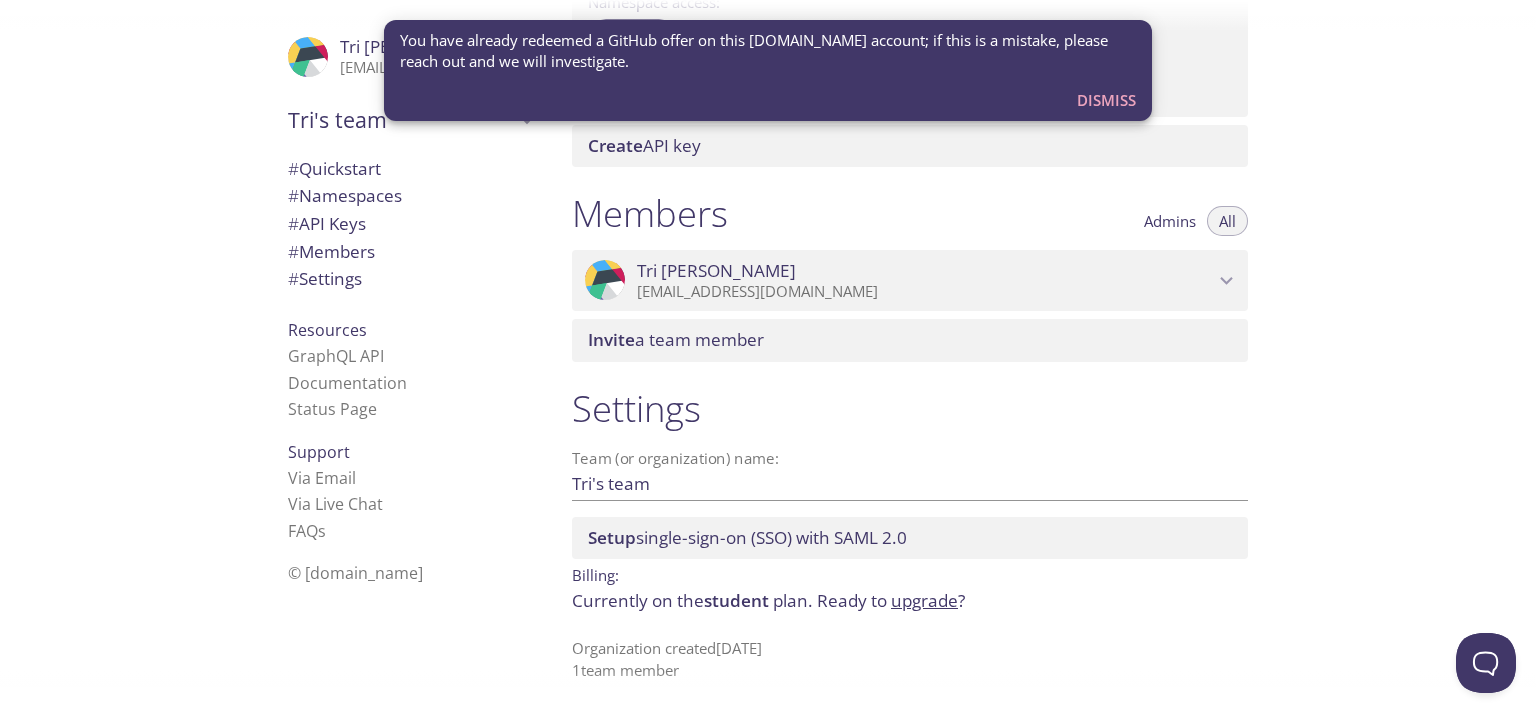 scroll, scrollTop: 719, scrollLeft: 0, axis: vertical 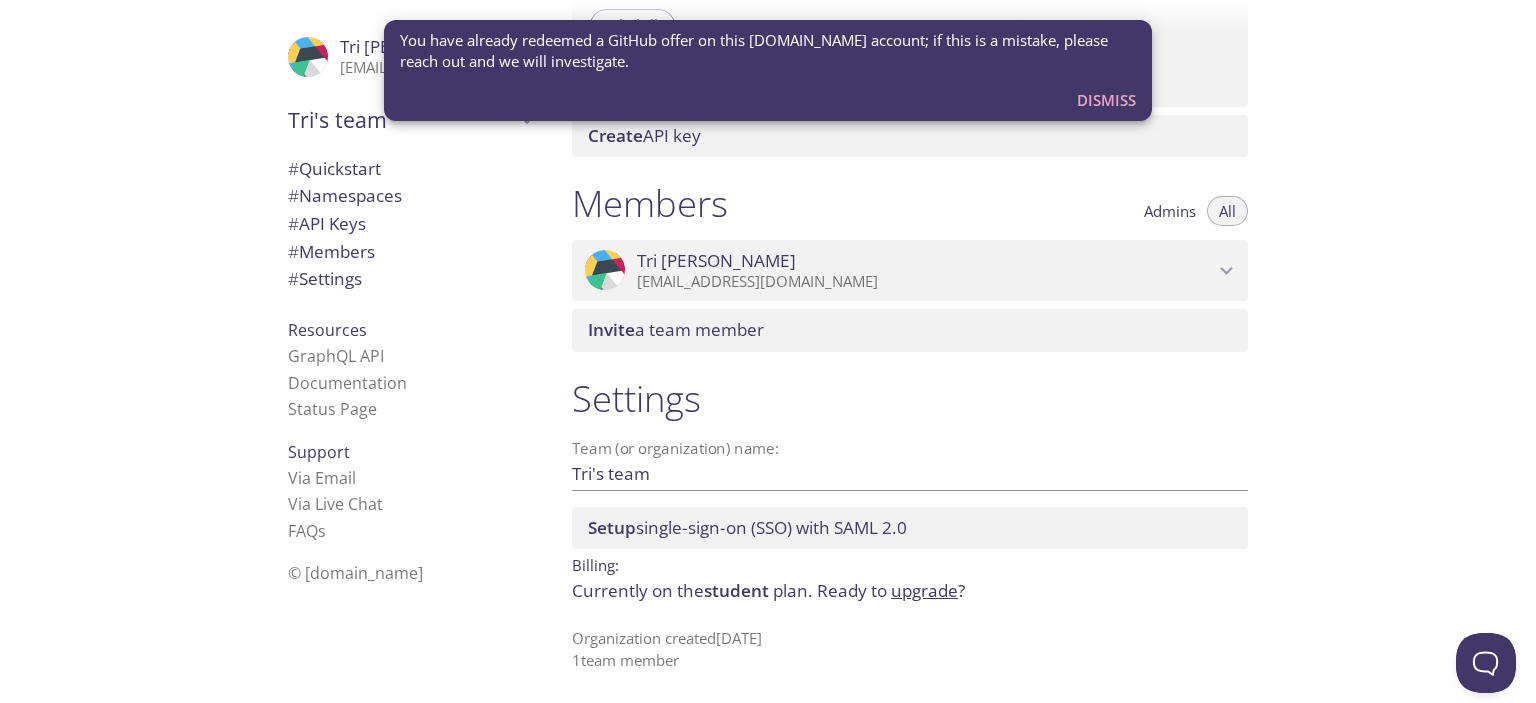 click on "Resources" at bounding box center (327, 330) 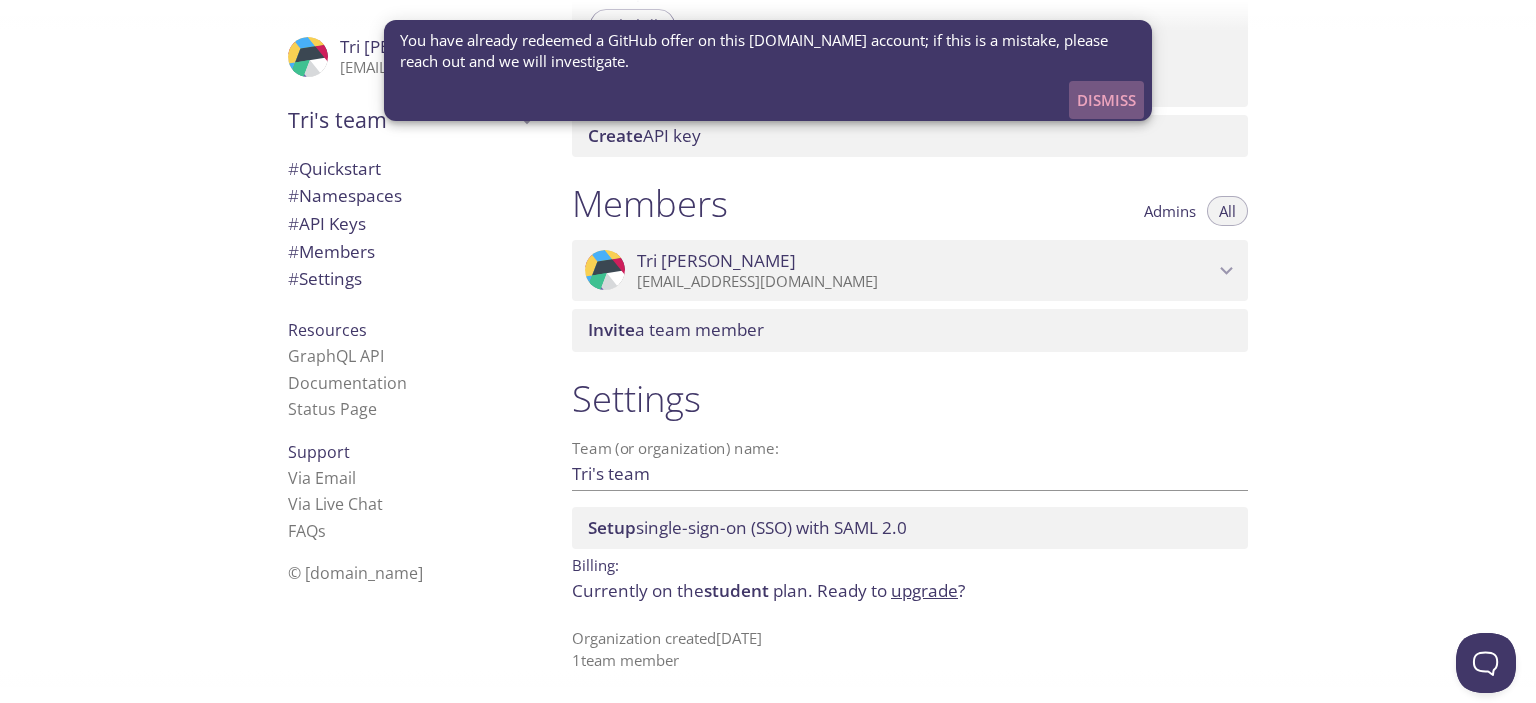 click on "Dismiss" at bounding box center (1106, 100) 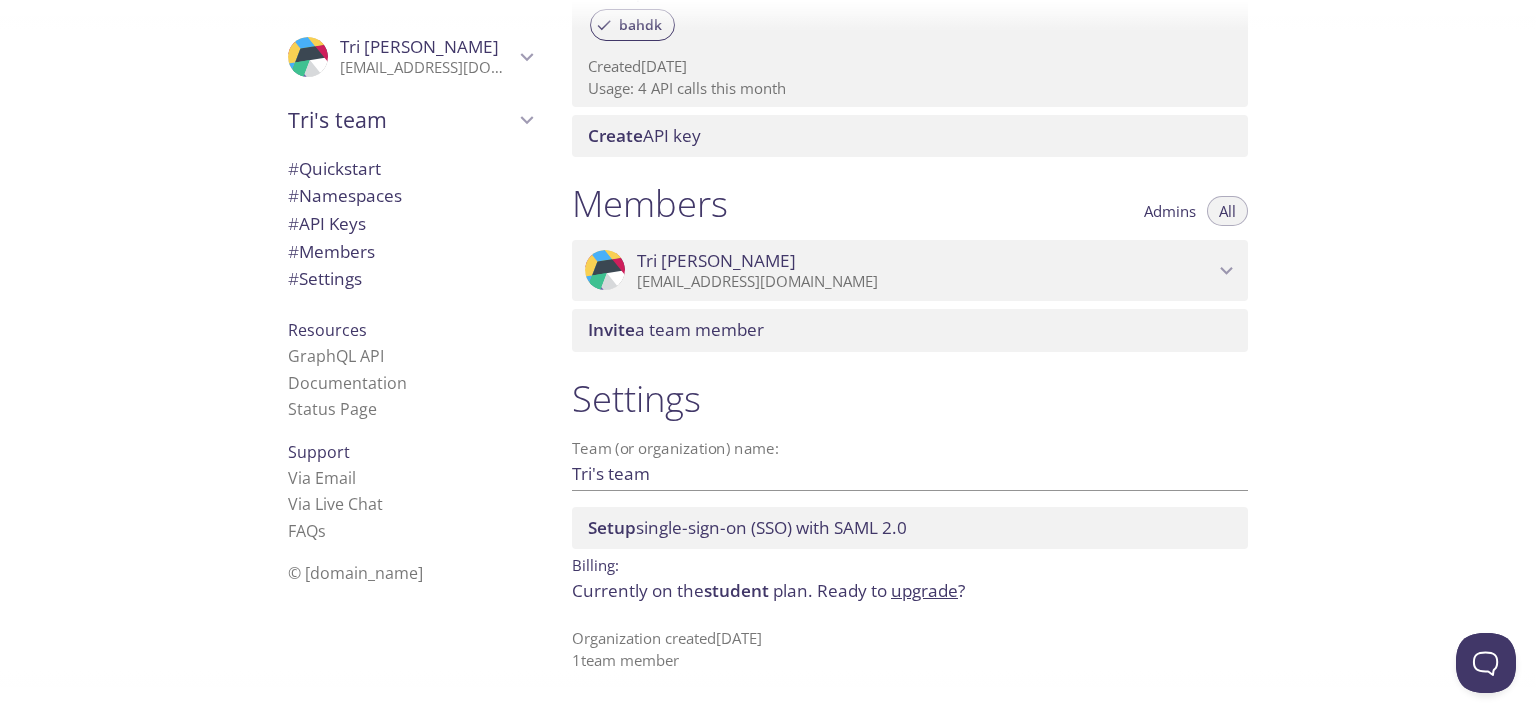 click on "Resources" at bounding box center (327, 330) 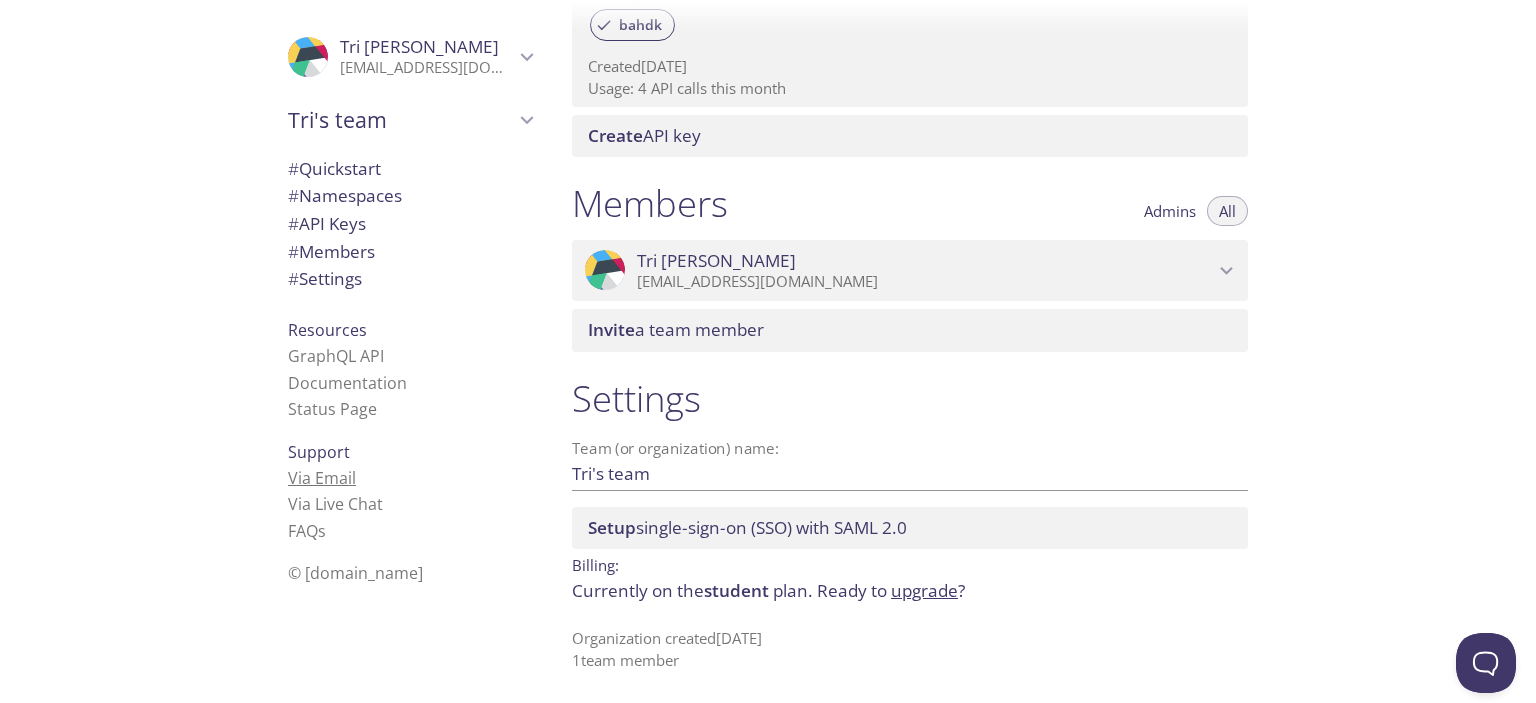 click on "Via Email" at bounding box center [322, 478] 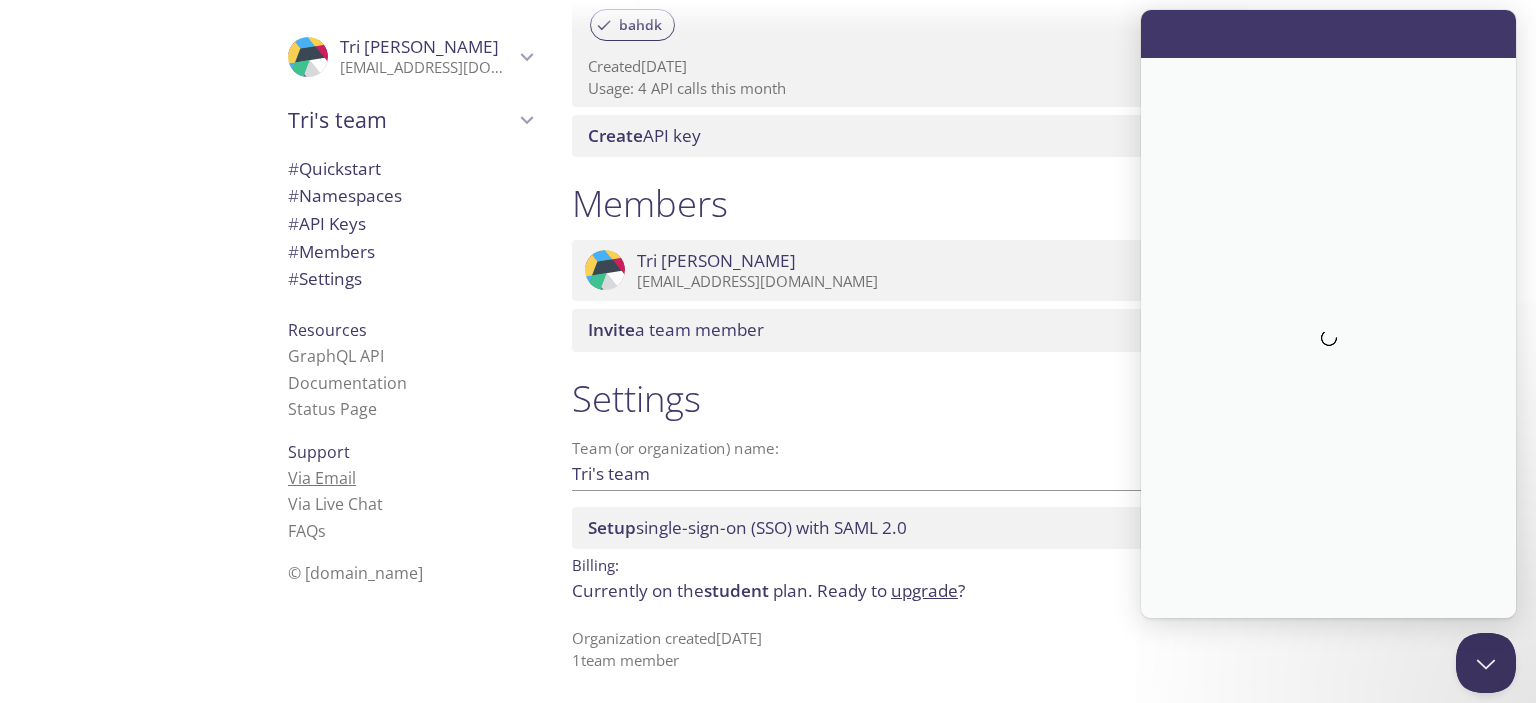 scroll, scrollTop: 0, scrollLeft: 0, axis: both 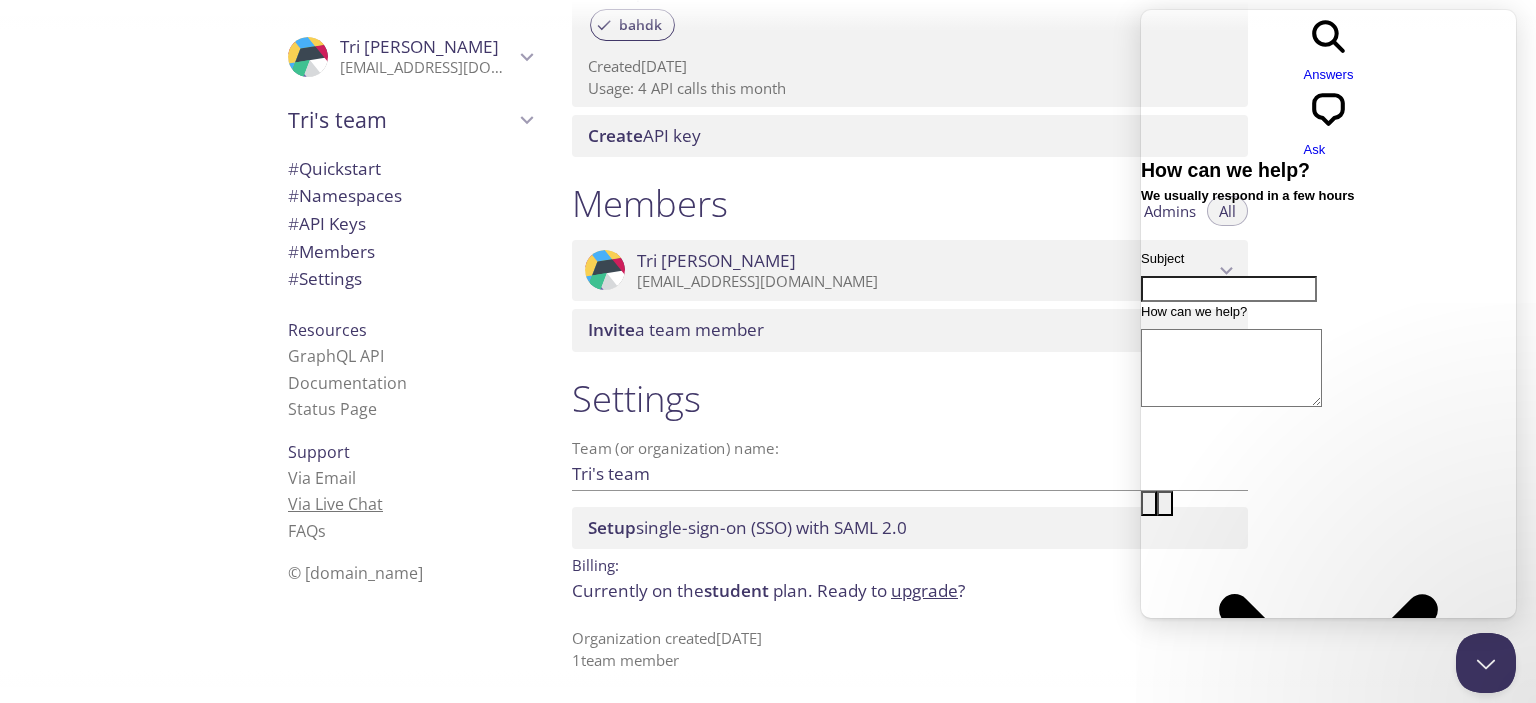 click on "Via Live Chat" at bounding box center (335, 504) 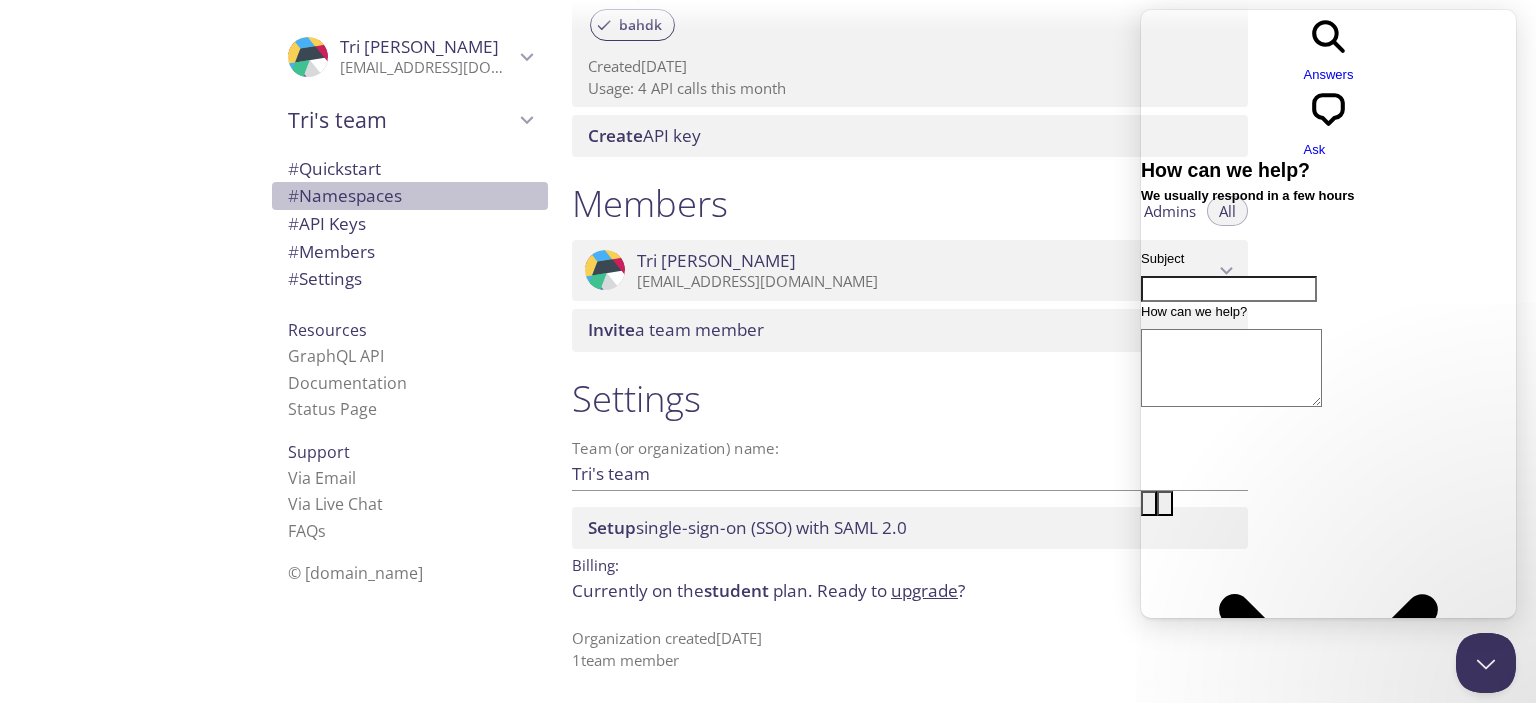 click on "#  Namespaces" at bounding box center [345, 195] 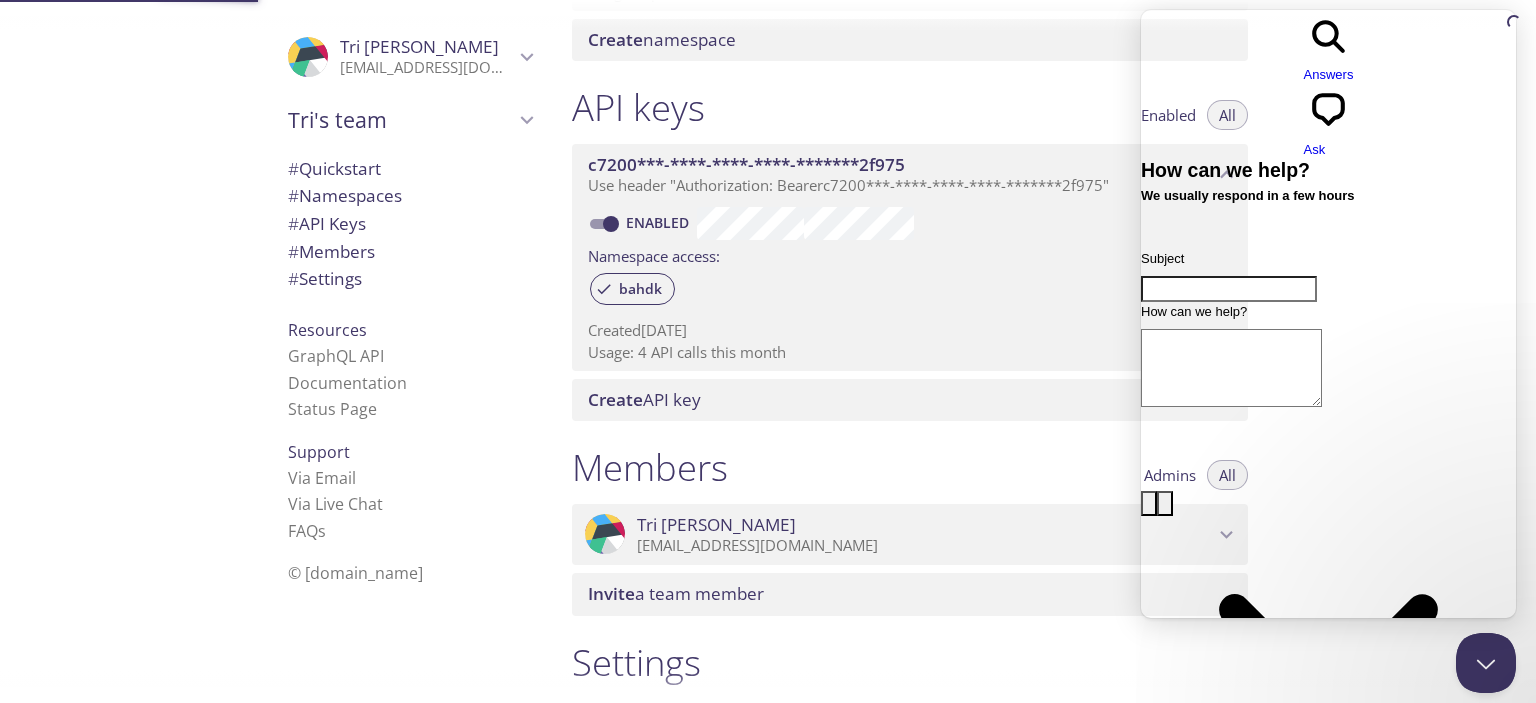 scroll, scrollTop: 252, scrollLeft: 0, axis: vertical 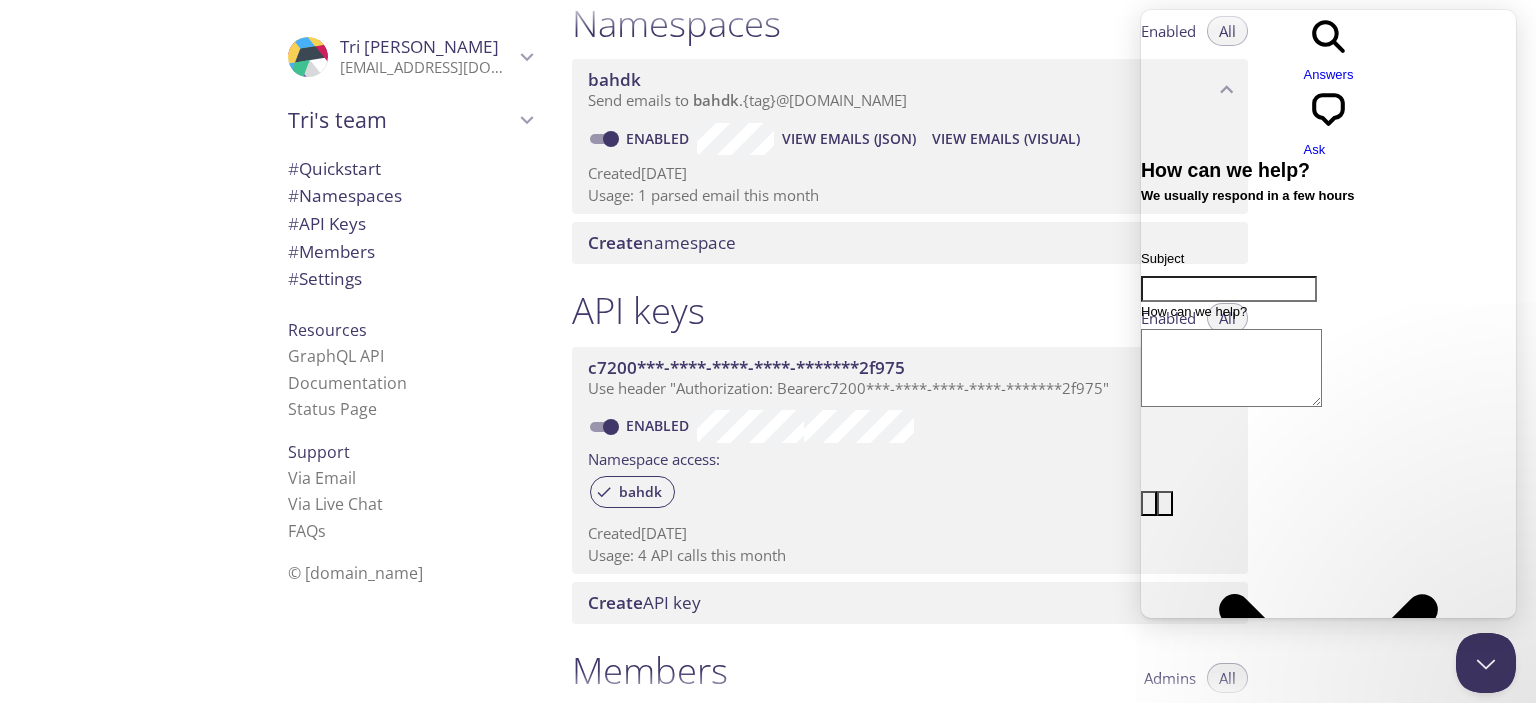 click on "API keys Enabled All" at bounding box center [910, 313] 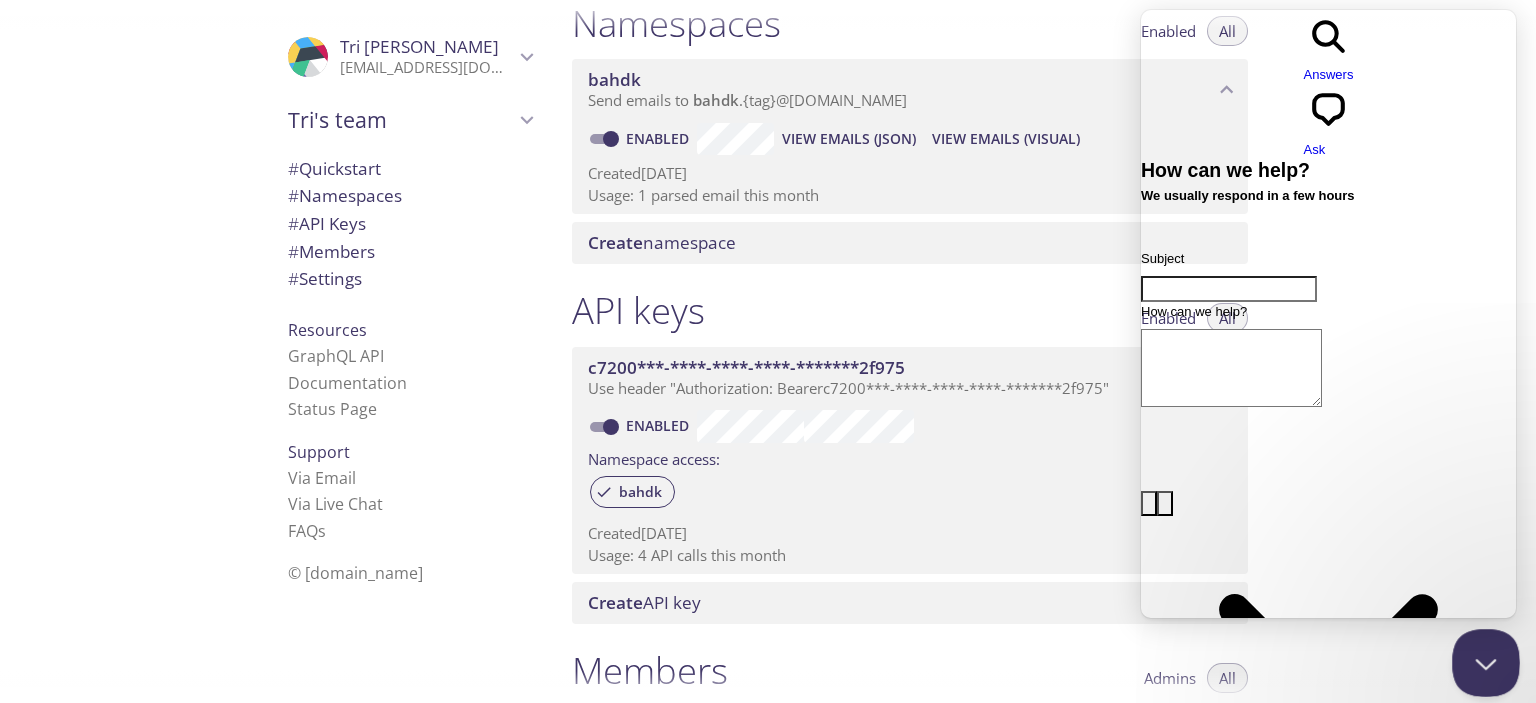 click at bounding box center [1482, 659] 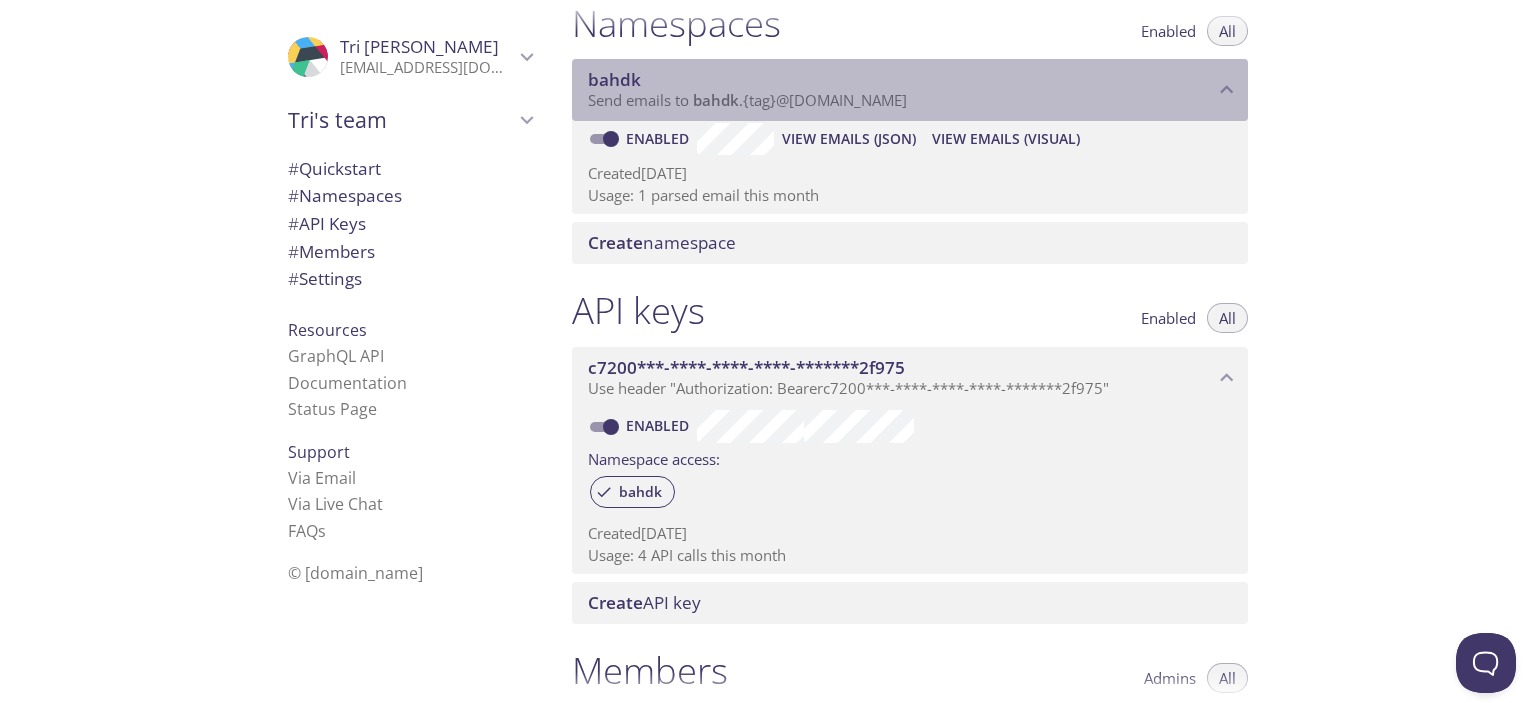 click on "bahdk" at bounding box center [614, 79] 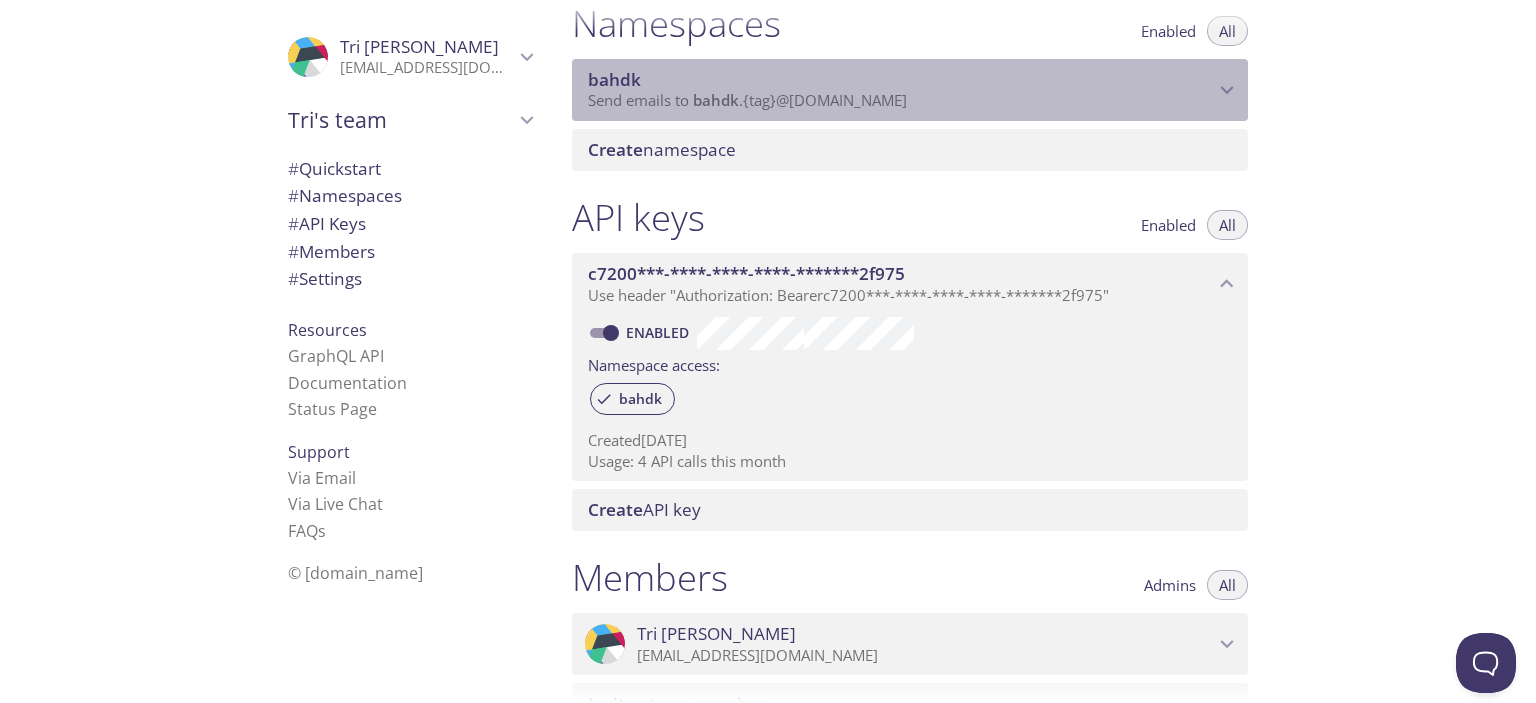 click on "bahdk" at bounding box center (614, 79) 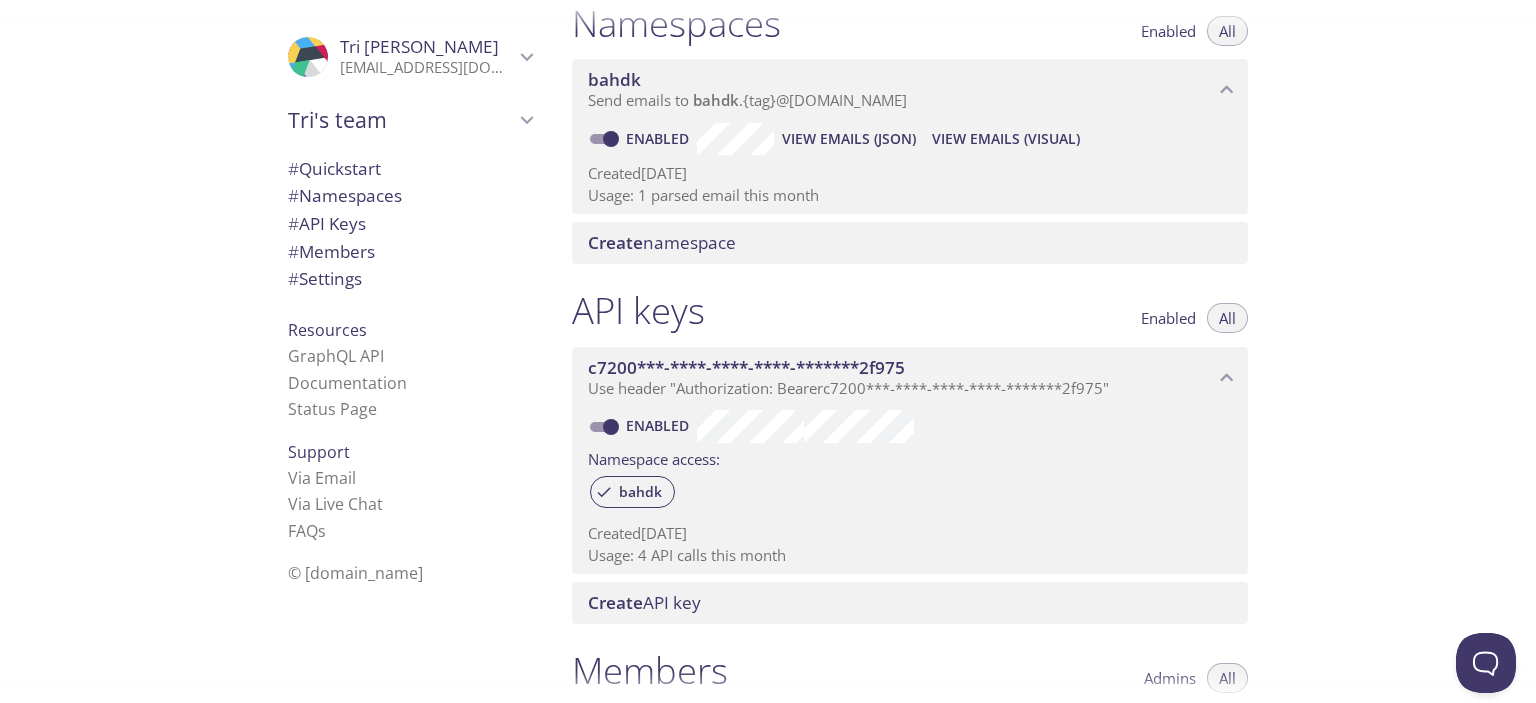 click on "Usage: 1 parsed email this month" at bounding box center [910, 195] 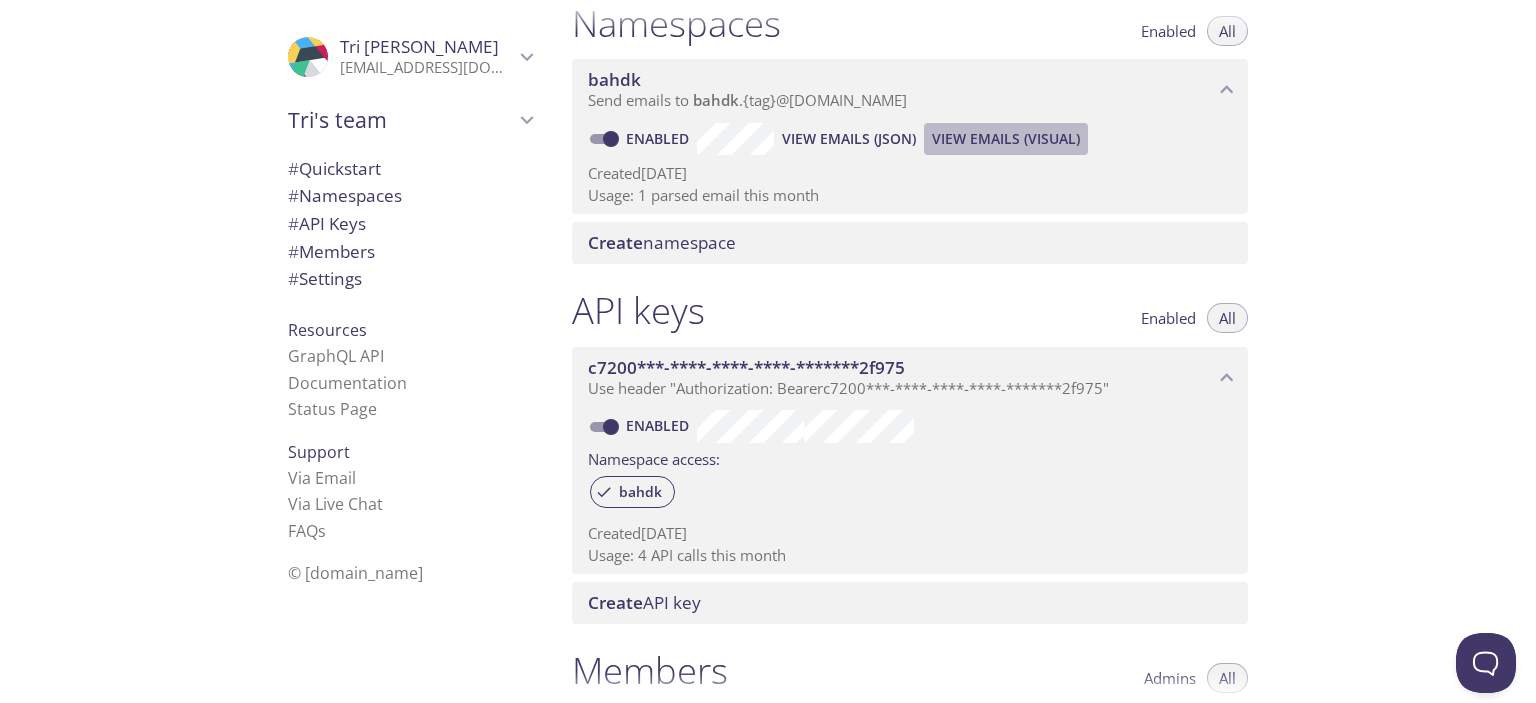 click on "View Emails (Visual)" at bounding box center [1006, 139] 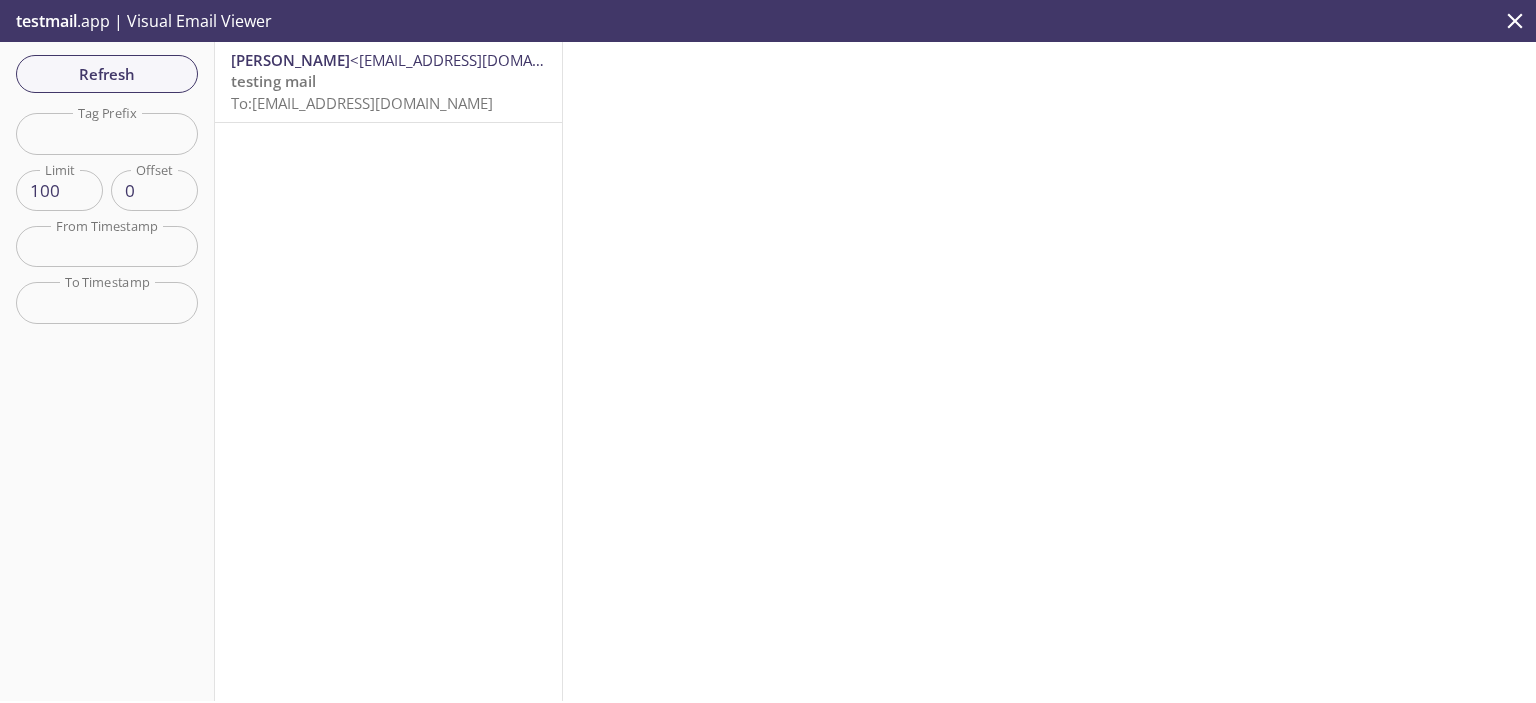 click on "<0306221085@caothang.edu.vn>" at bounding box center [479, 60] 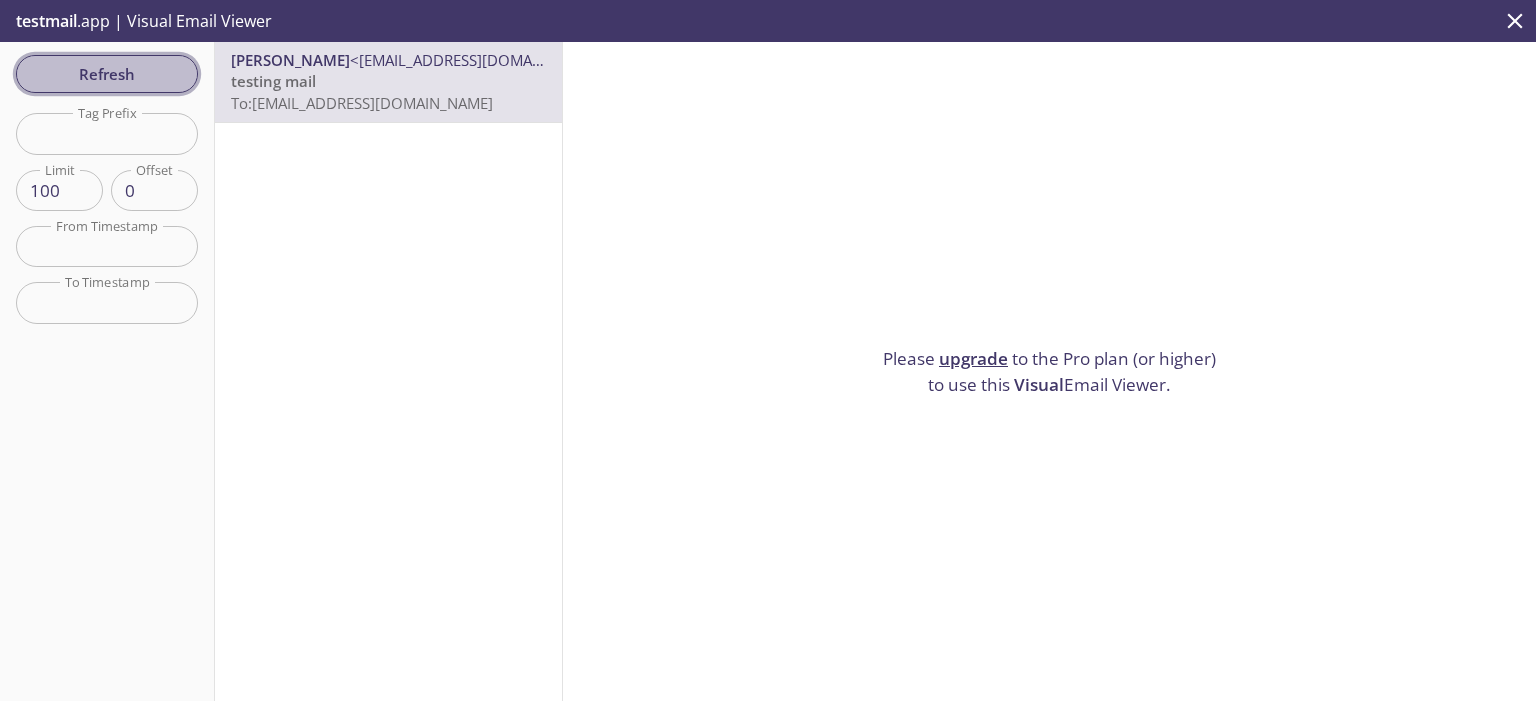 click on "Refresh" at bounding box center [107, 74] 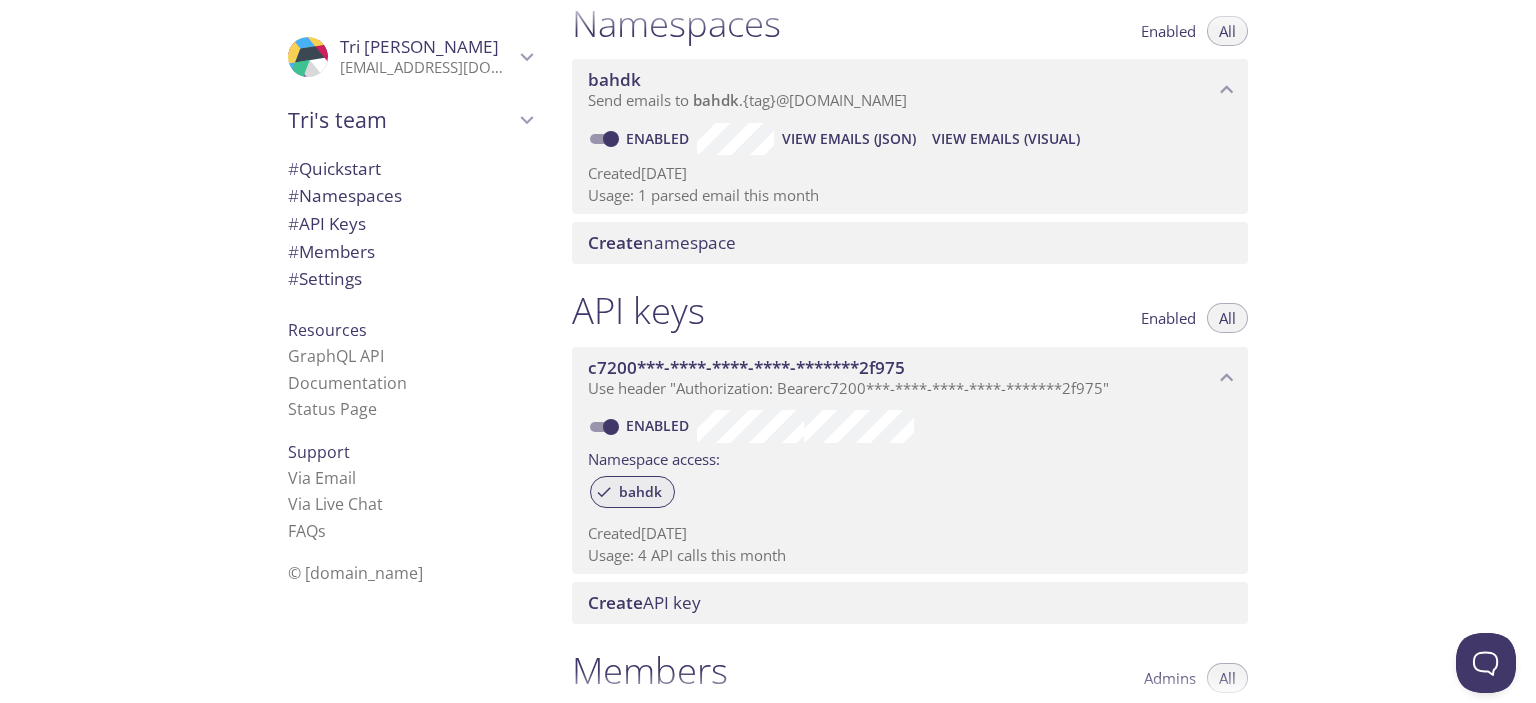 drag, startPoint x: 652, startPoint y: 487, endPoint x: 854, endPoint y: 477, distance: 202.24738 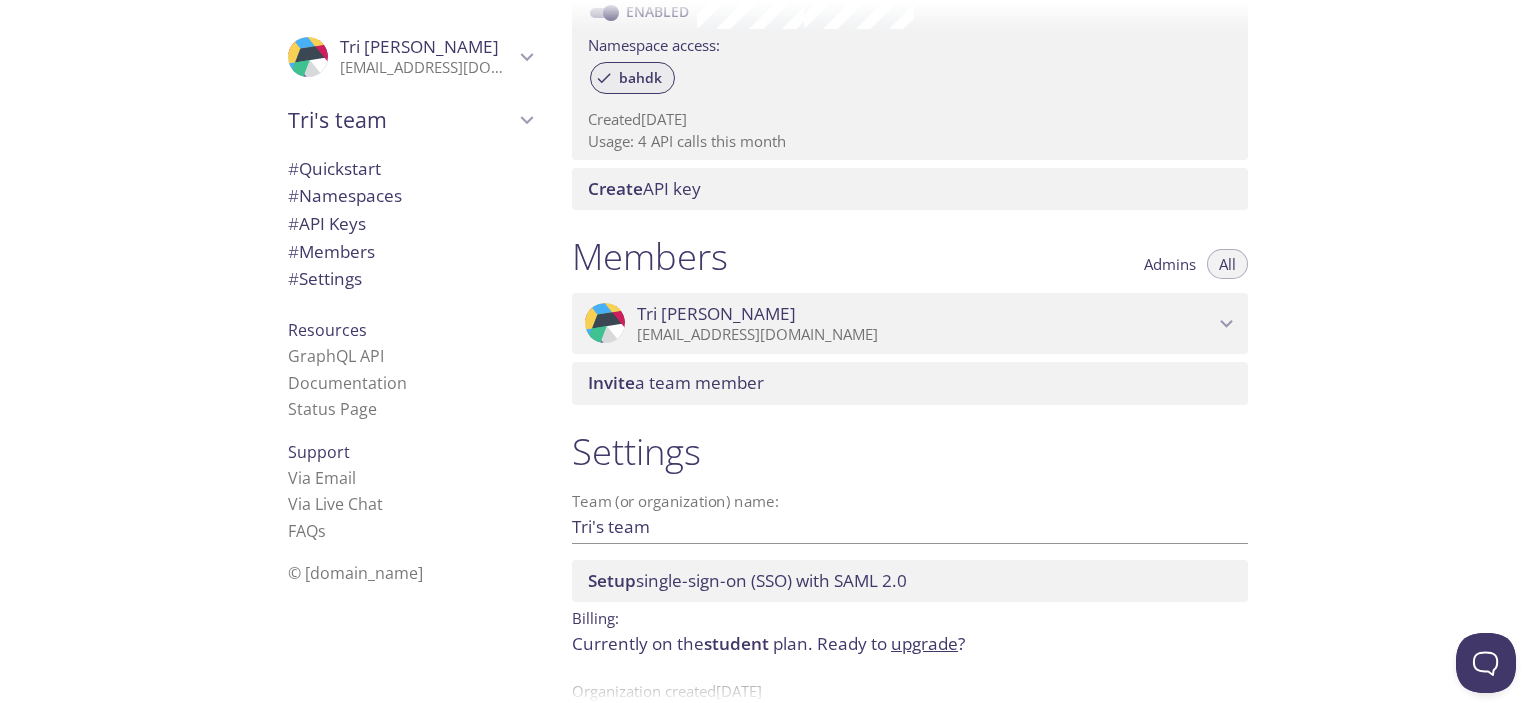 scroll, scrollTop: 719, scrollLeft: 0, axis: vertical 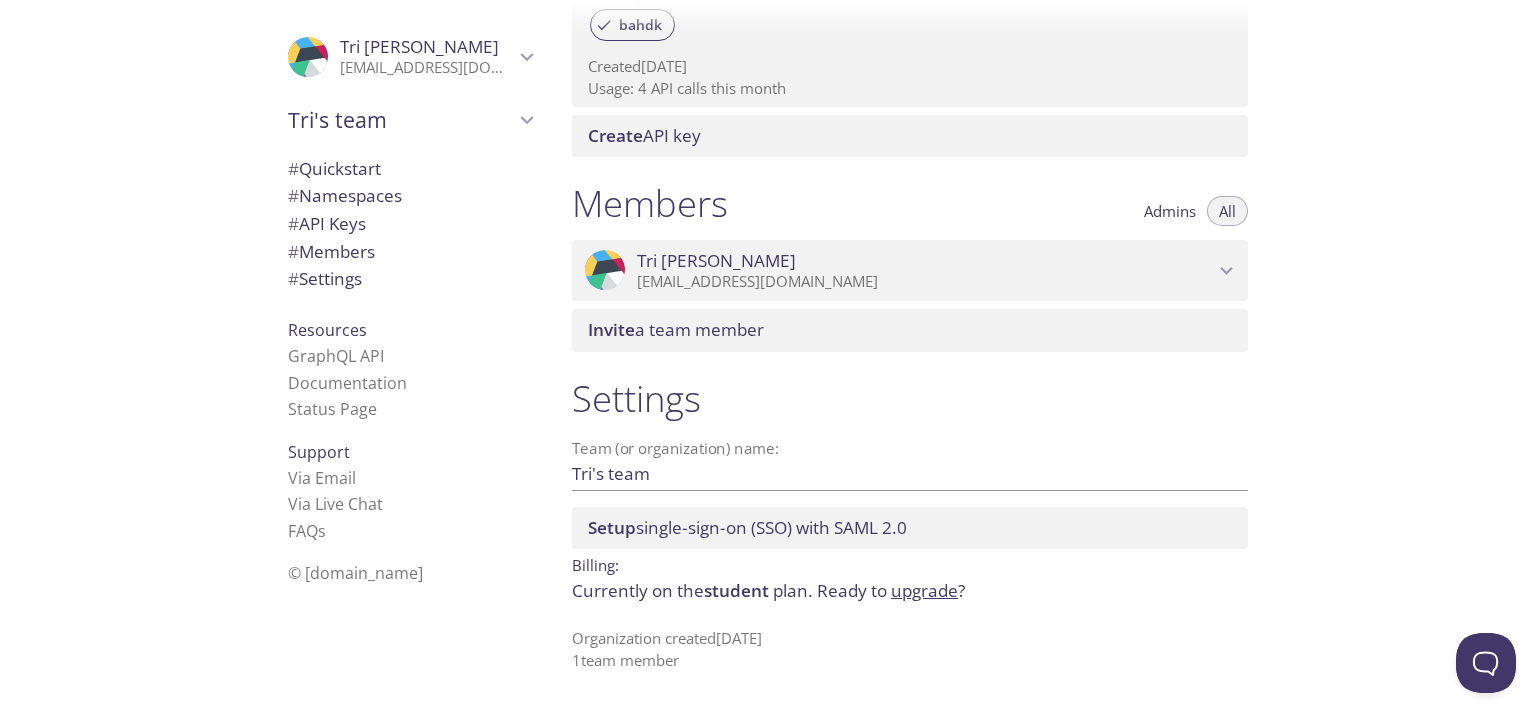 click on "student" at bounding box center [736, 590] 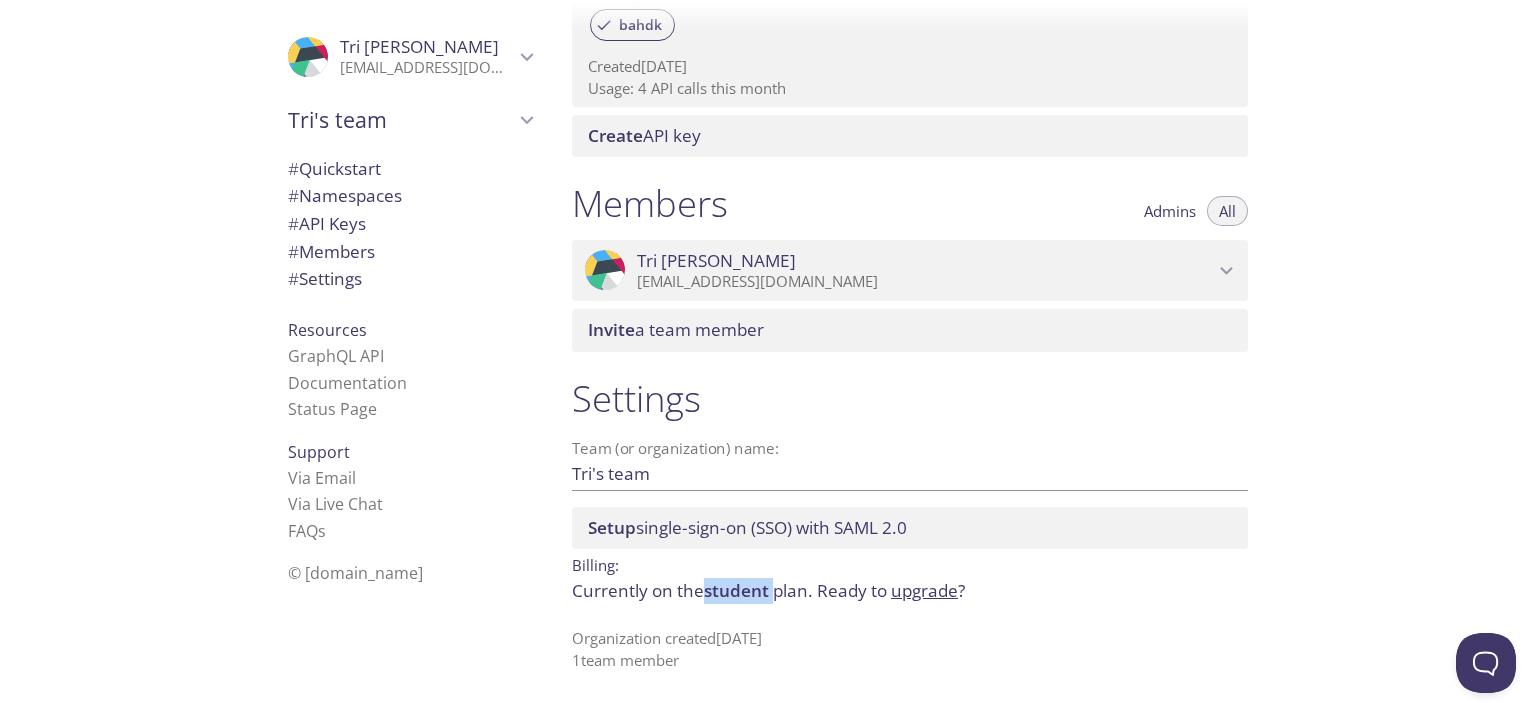 click on "student" at bounding box center (736, 590) 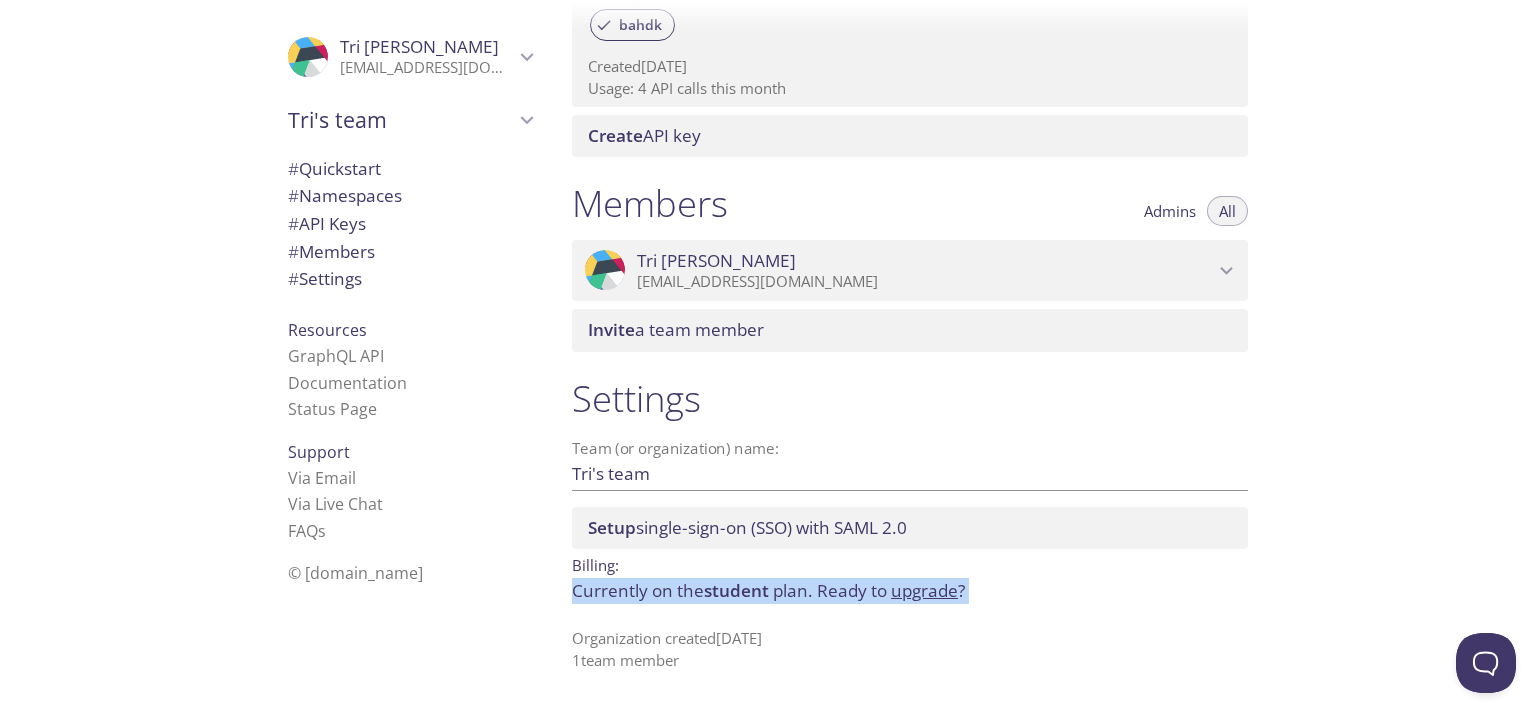 click on "student" at bounding box center [736, 590] 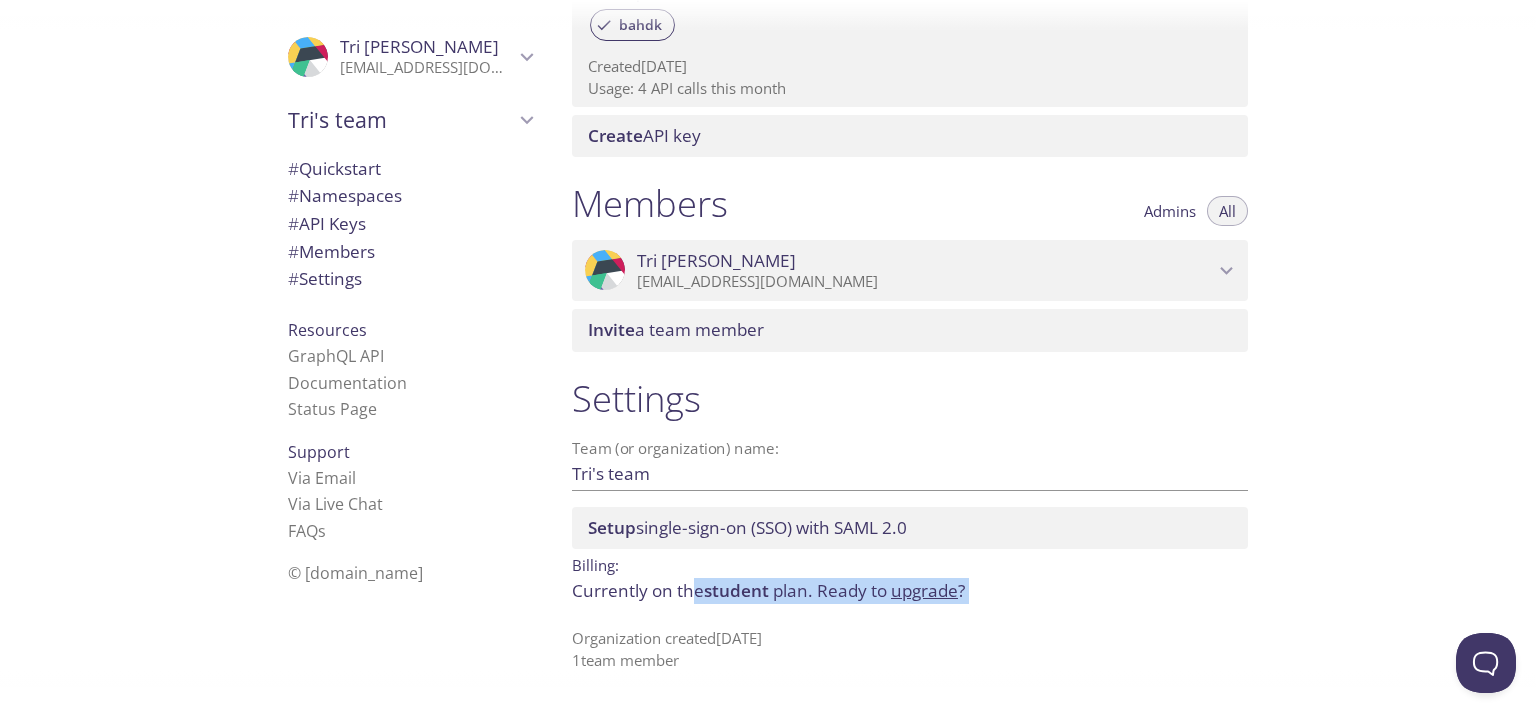 drag, startPoint x: 697, startPoint y: 601, endPoint x: 720, endPoint y: 604, distance: 23.194826 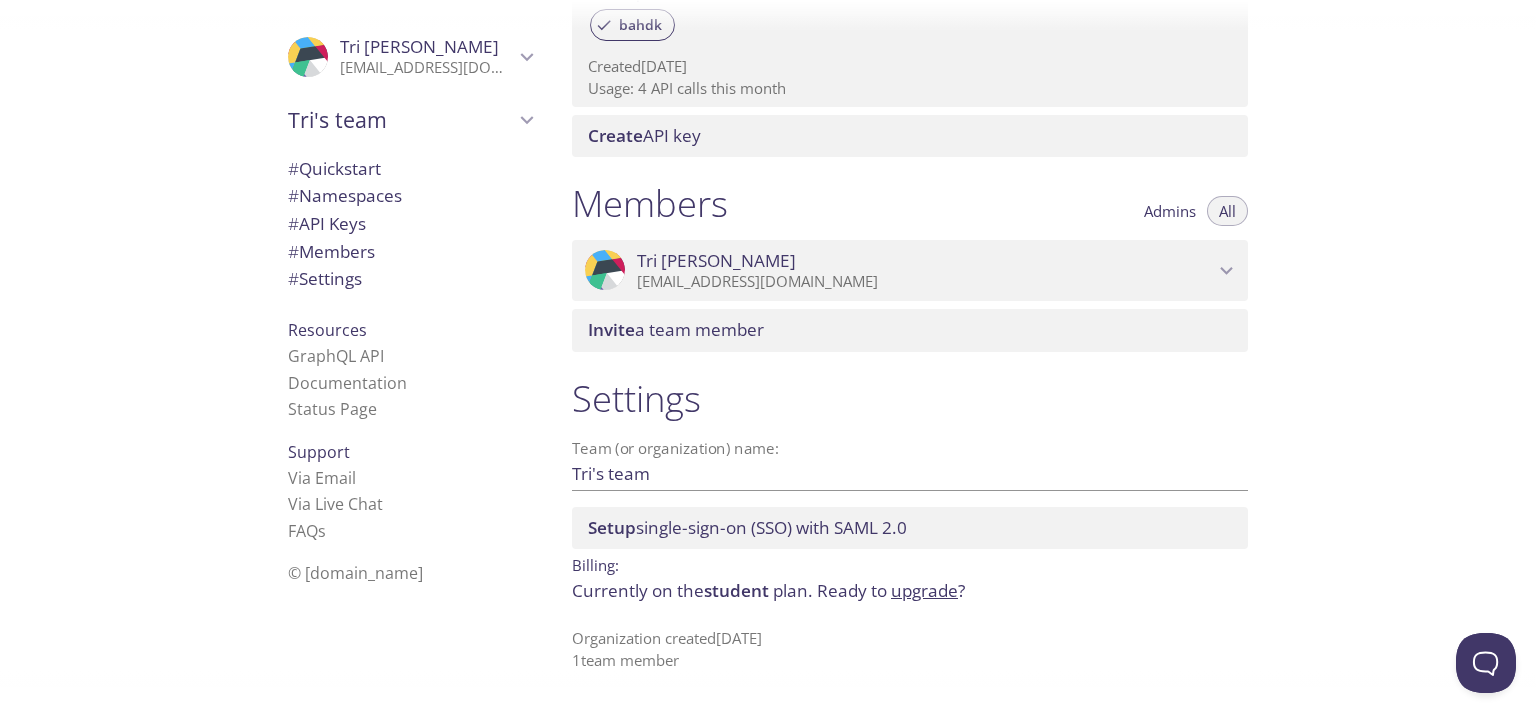 click on "#  Settings" at bounding box center [410, 279] 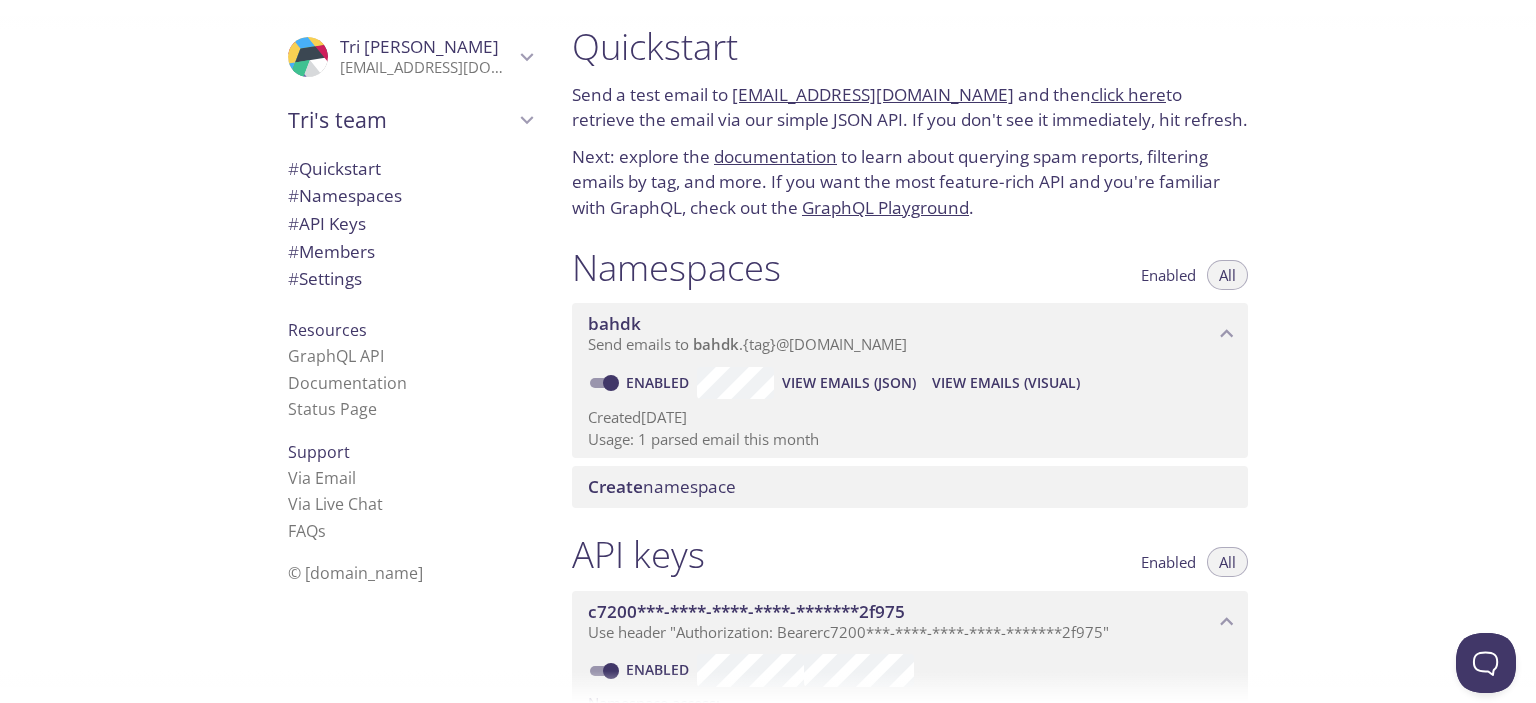 scroll, scrollTop: 0, scrollLeft: 0, axis: both 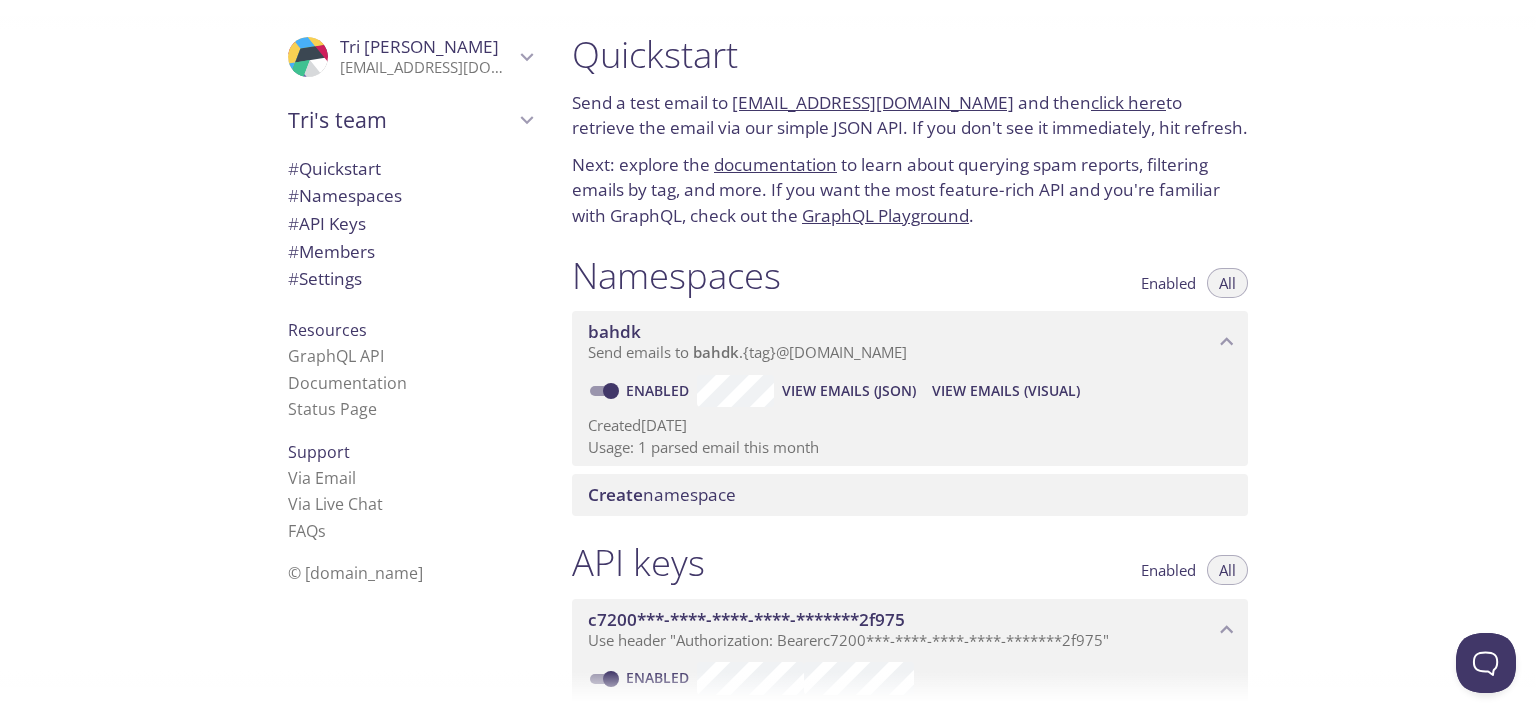 click on "#  Quickstart" at bounding box center [410, 169] 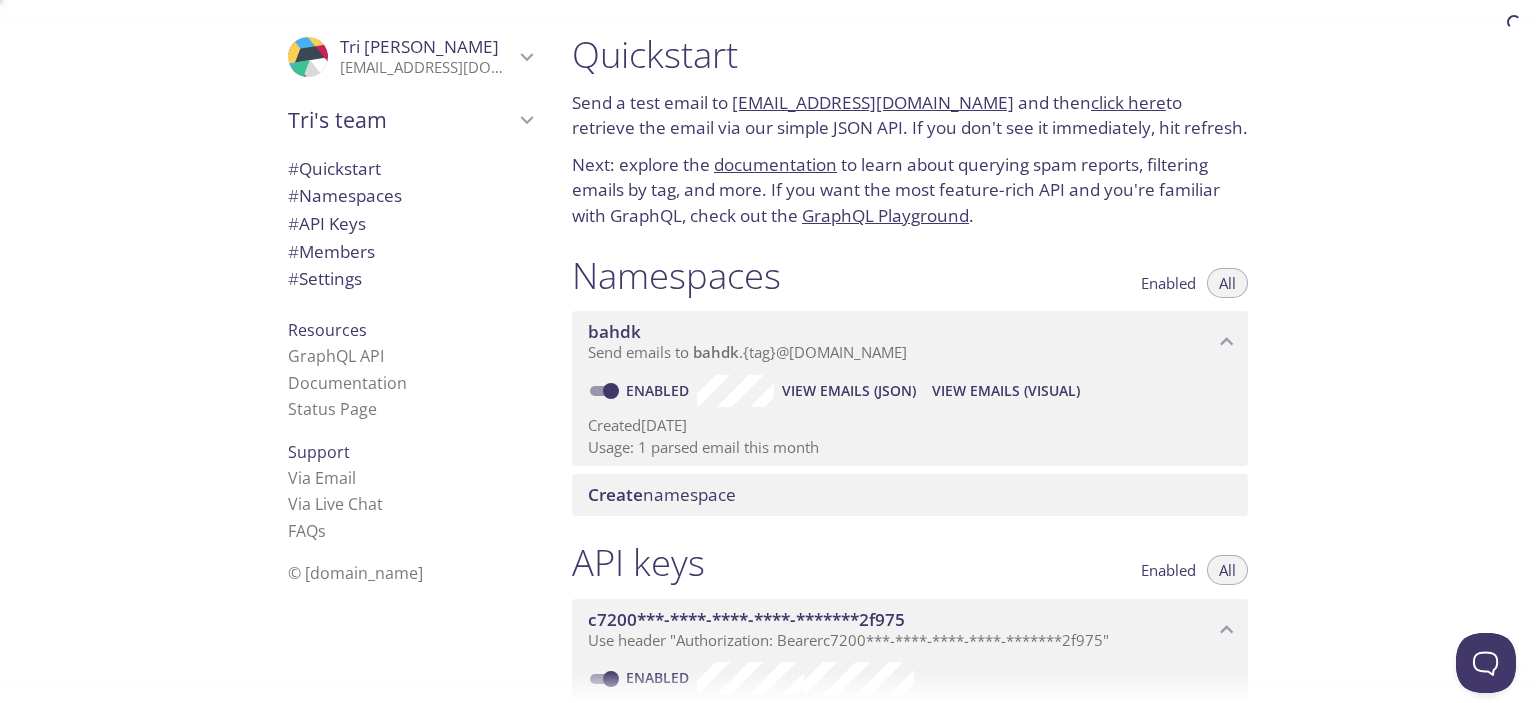scroll, scrollTop: 32, scrollLeft: 0, axis: vertical 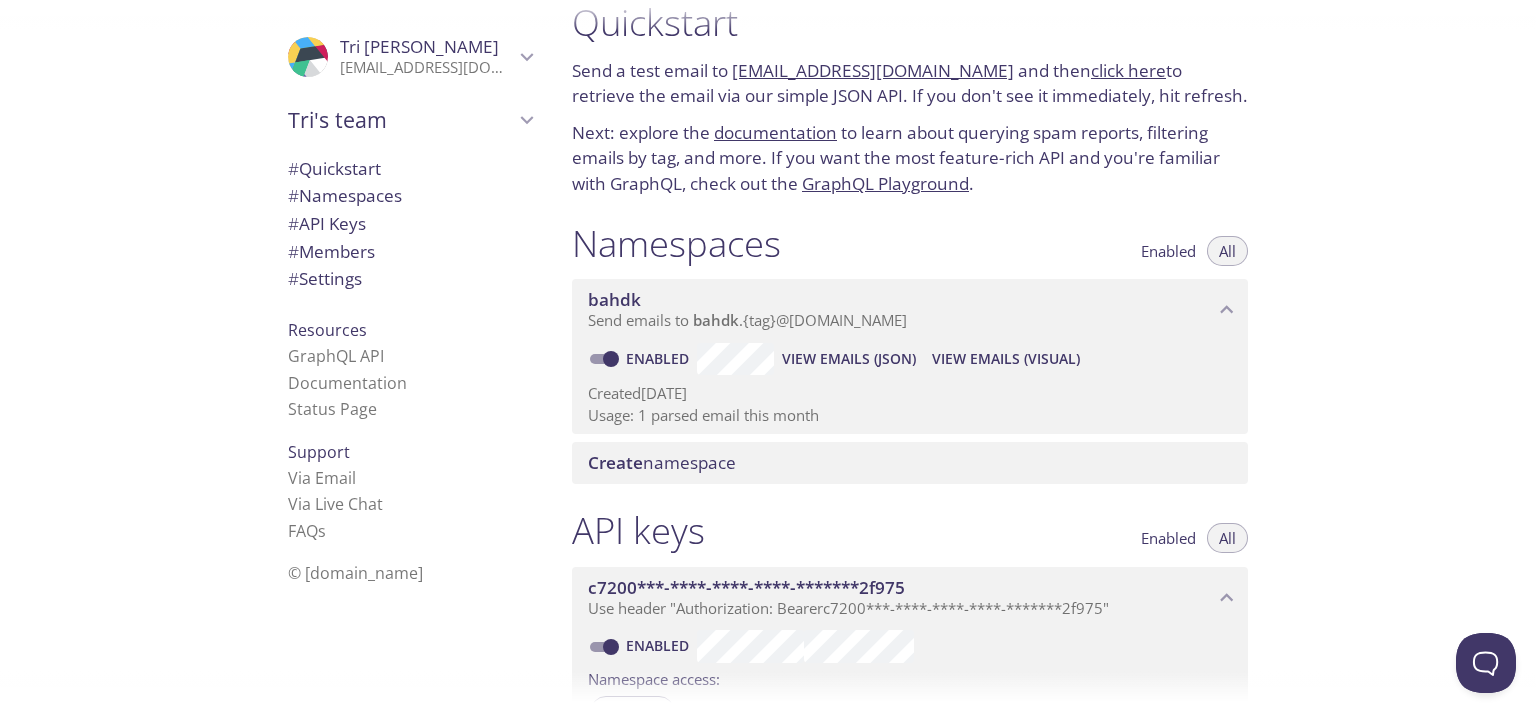click on "documentation" at bounding box center (775, 132) 